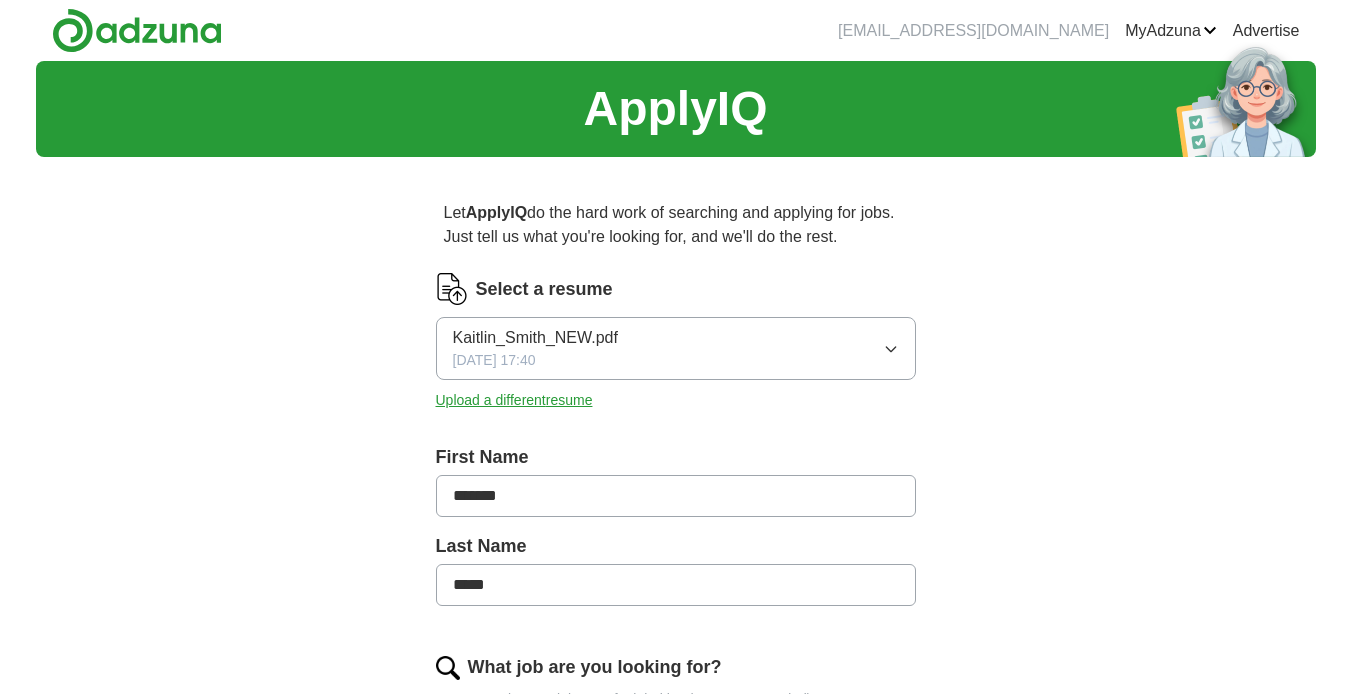 scroll, scrollTop: 0, scrollLeft: 0, axis: both 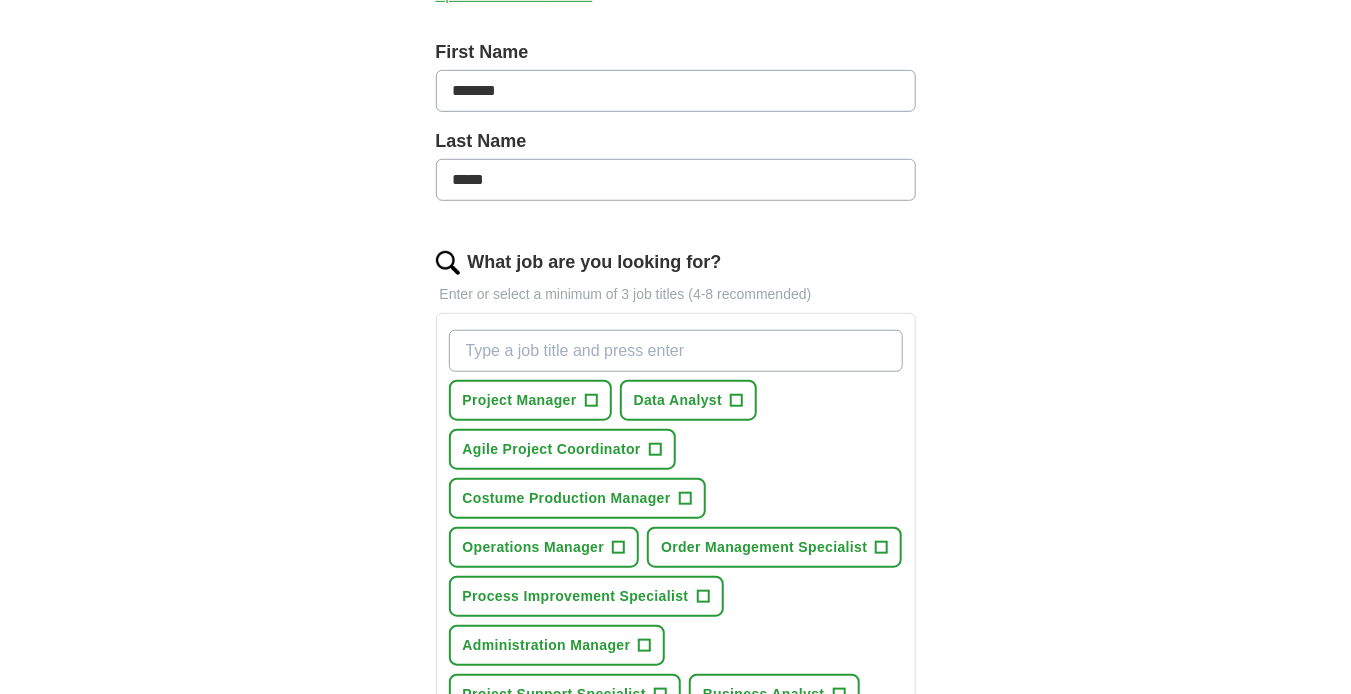click on "What job are you looking for?" at bounding box center [676, 351] 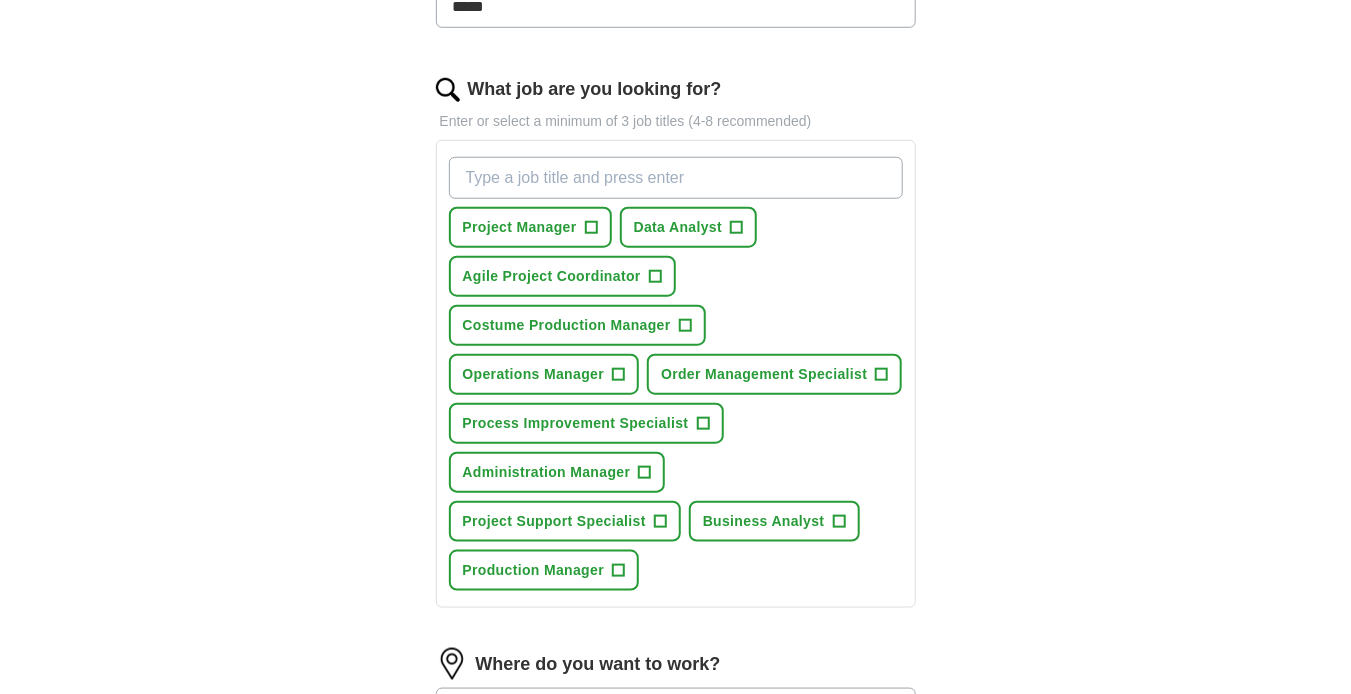 scroll, scrollTop: 580, scrollLeft: 0, axis: vertical 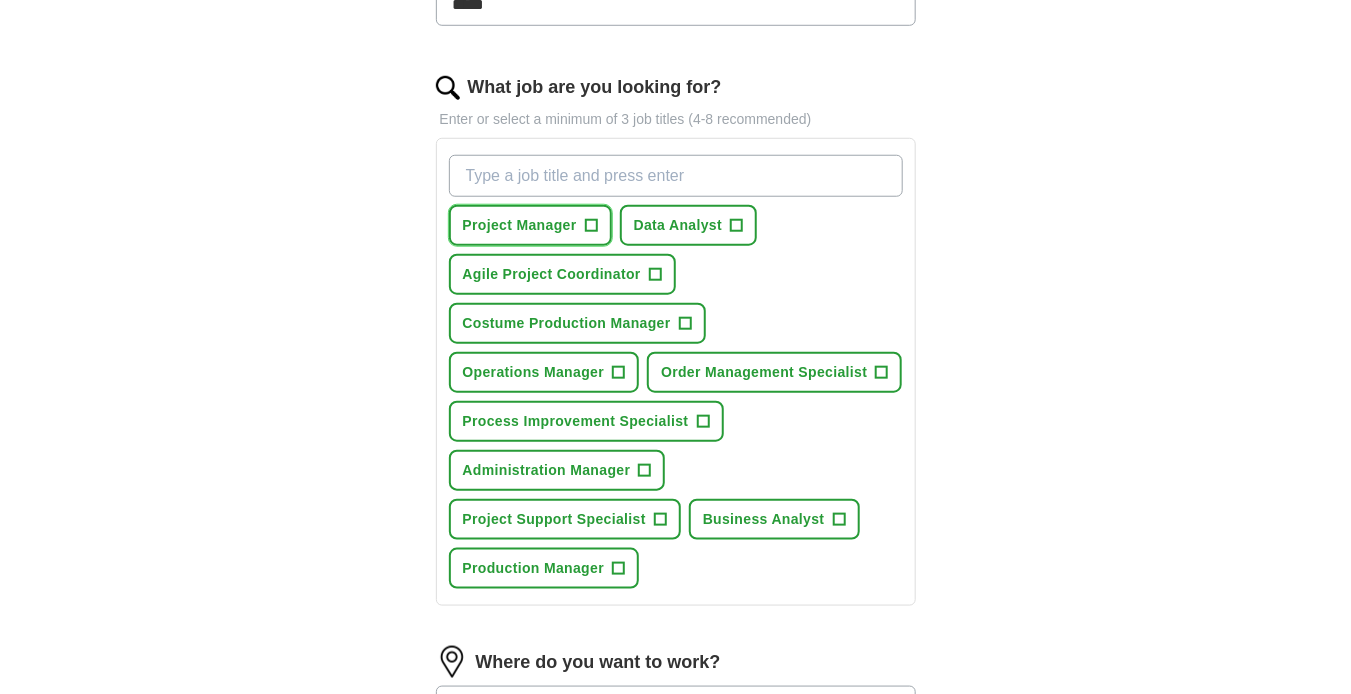 click on "+" at bounding box center (591, 226) 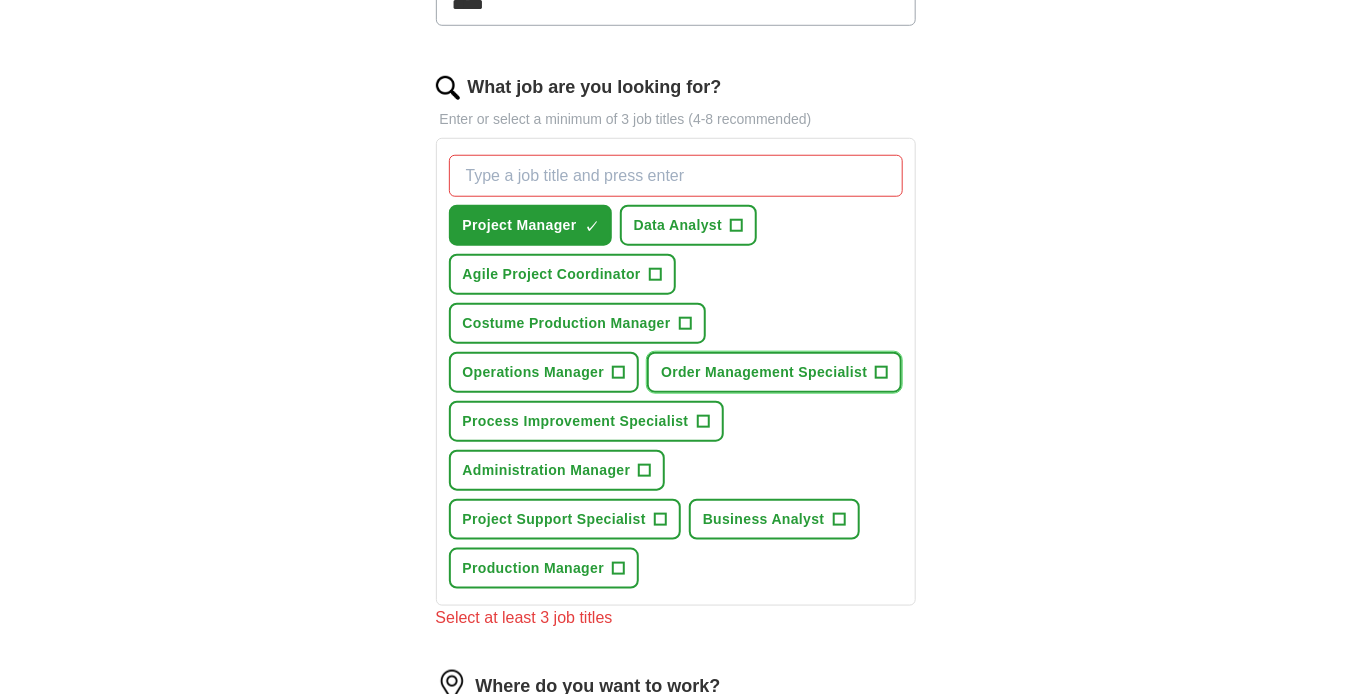 click on "+" at bounding box center [882, 373] 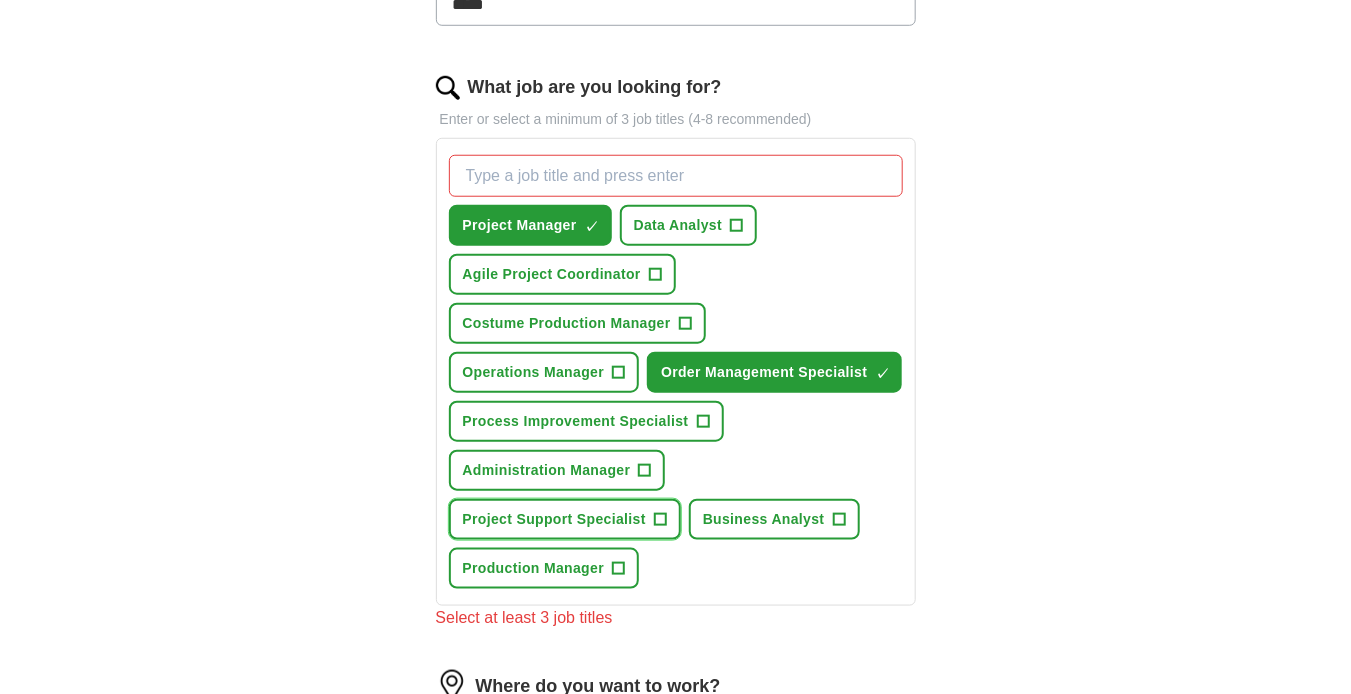 click on "+" at bounding box center [660, 520] 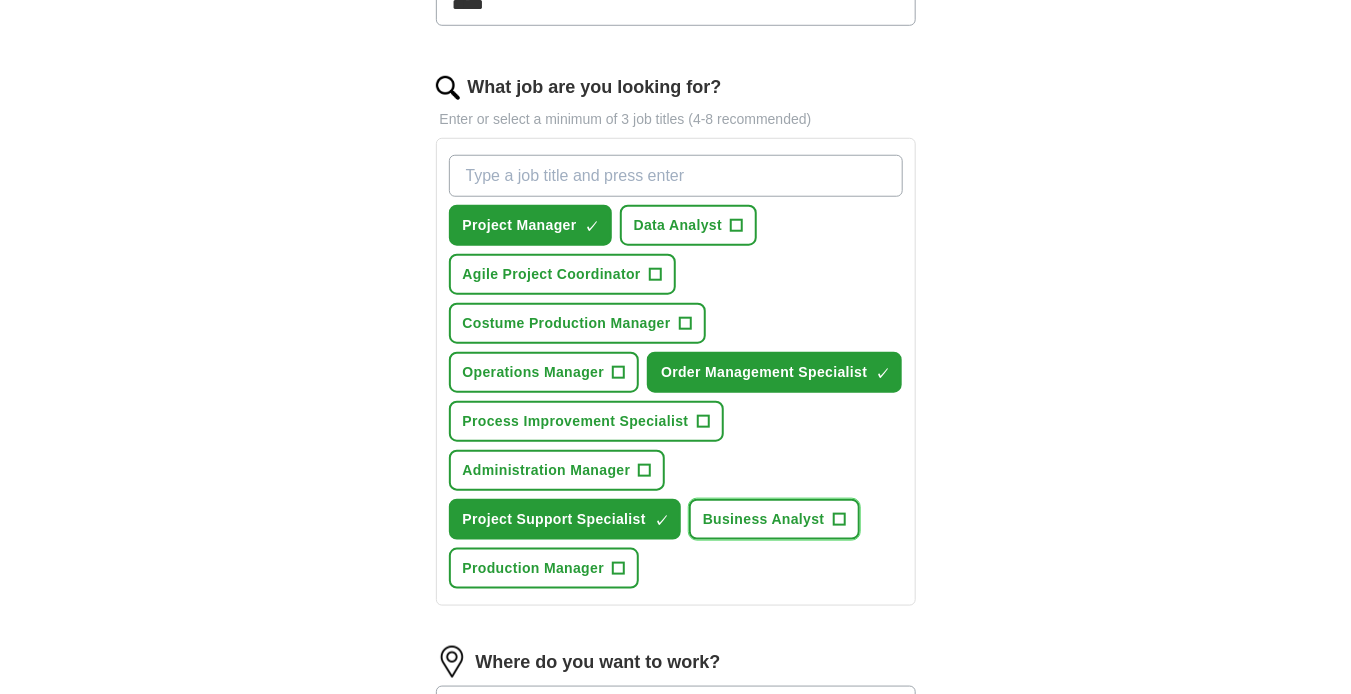 click on "Business Analyst +" at bounding box center (774, 519) 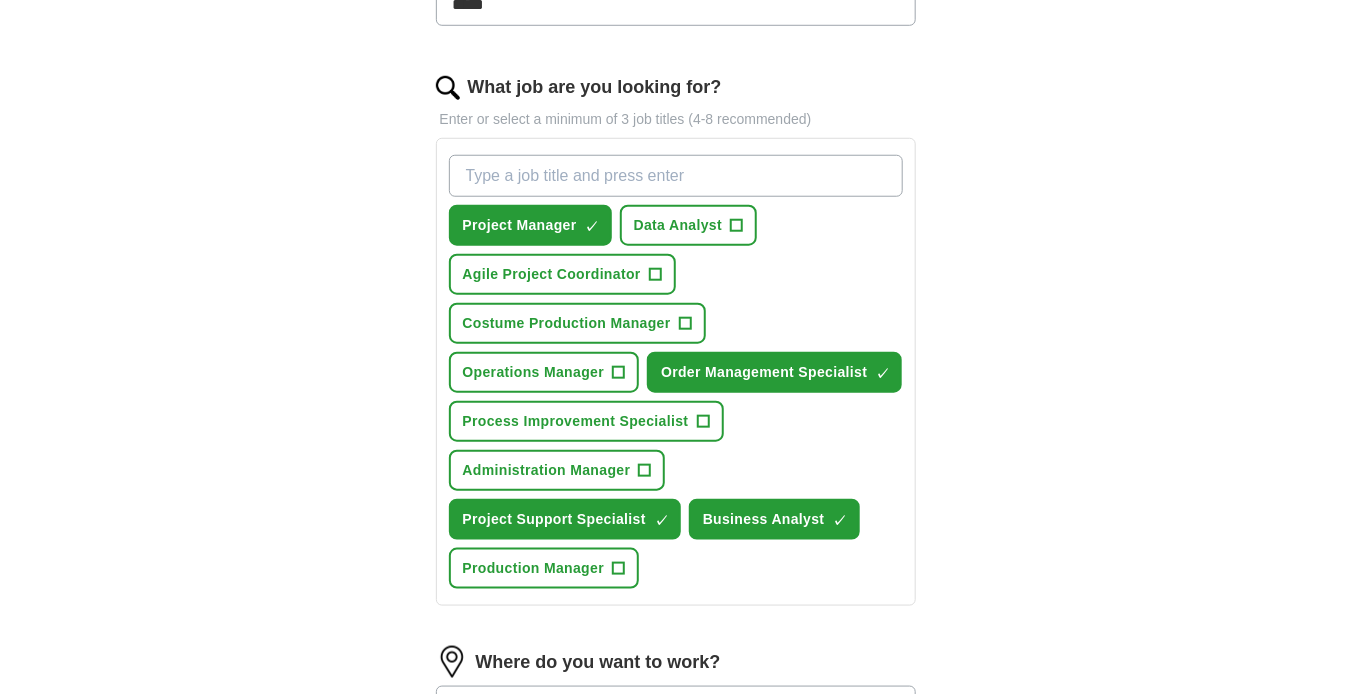 click on "What job are you looking for?" at bounding box center (676, 176) 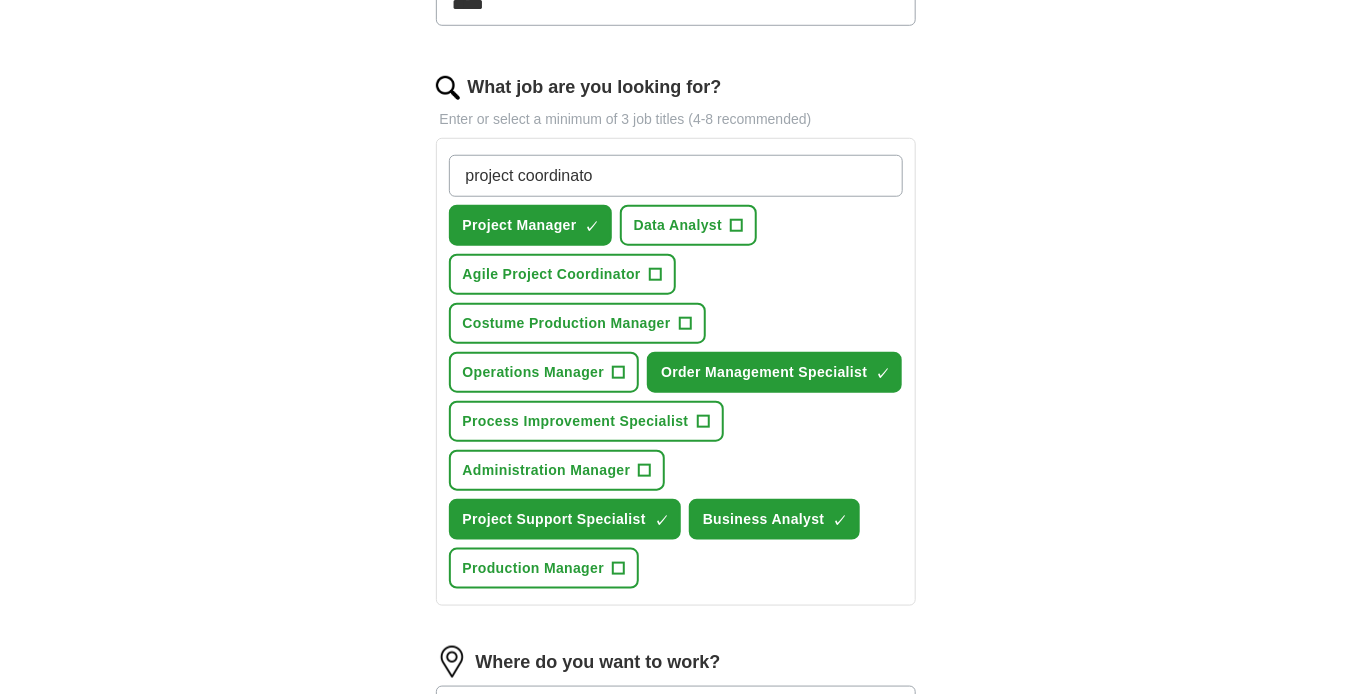 type on "project coordinator" 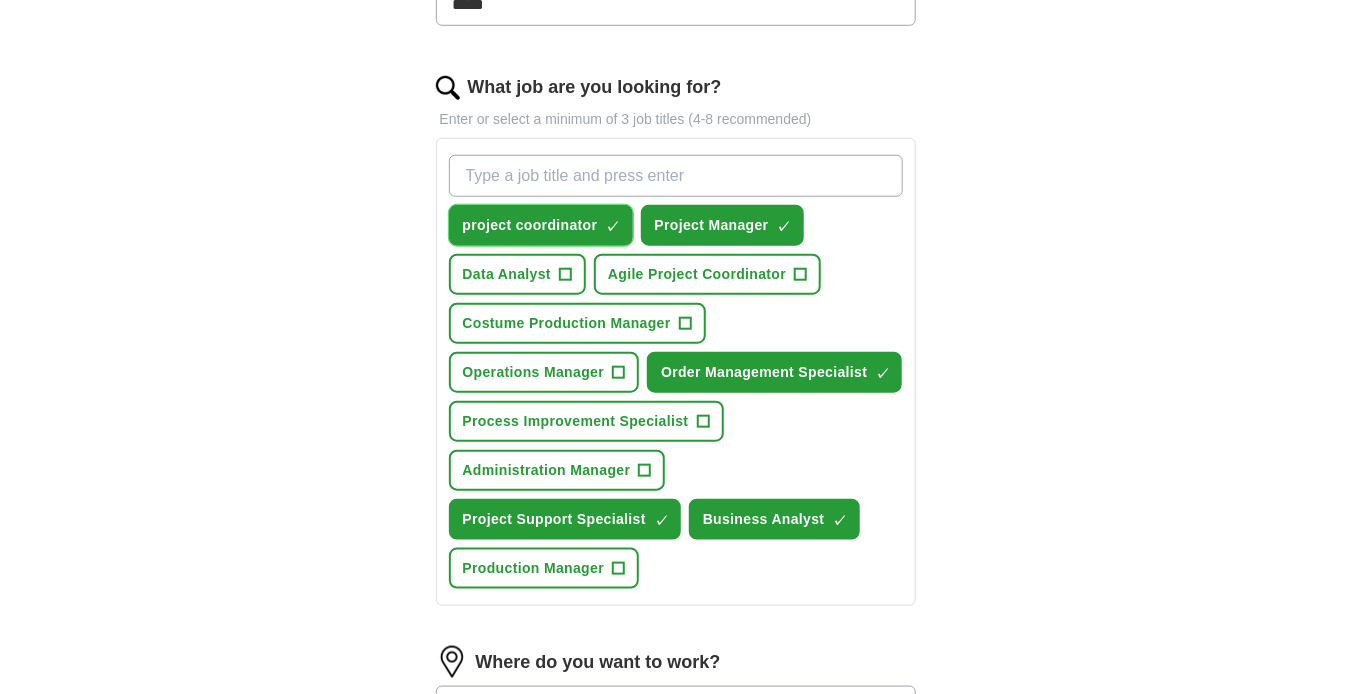 click on "×" at bounding box center [0, 0] 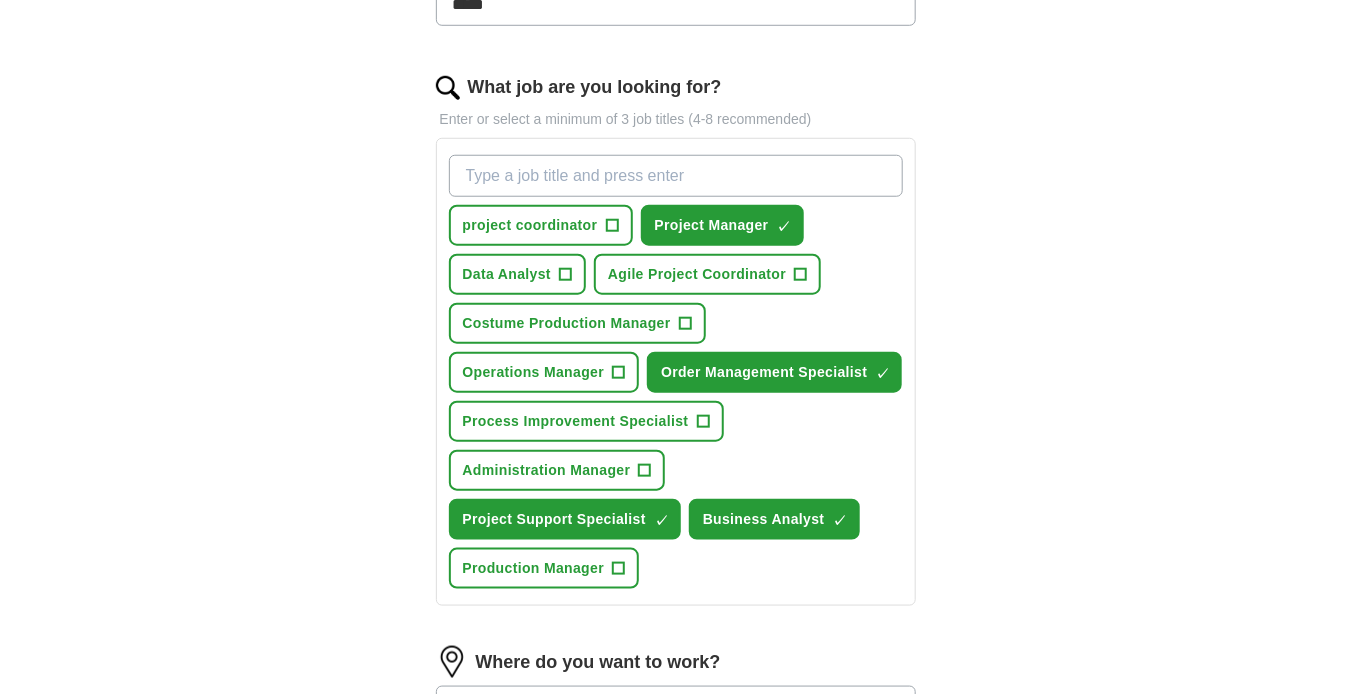 click on "What job are you looking for?" at bounding box center (676, 176) 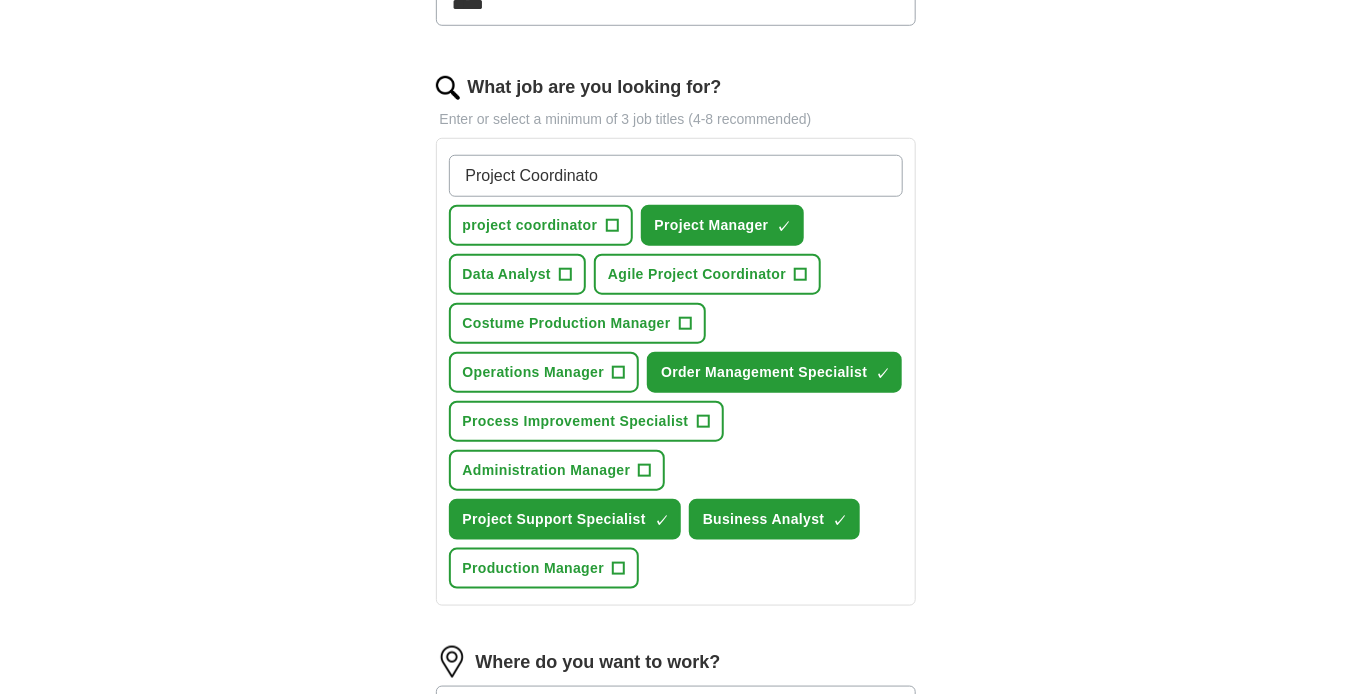 type on "Project Coordinator" 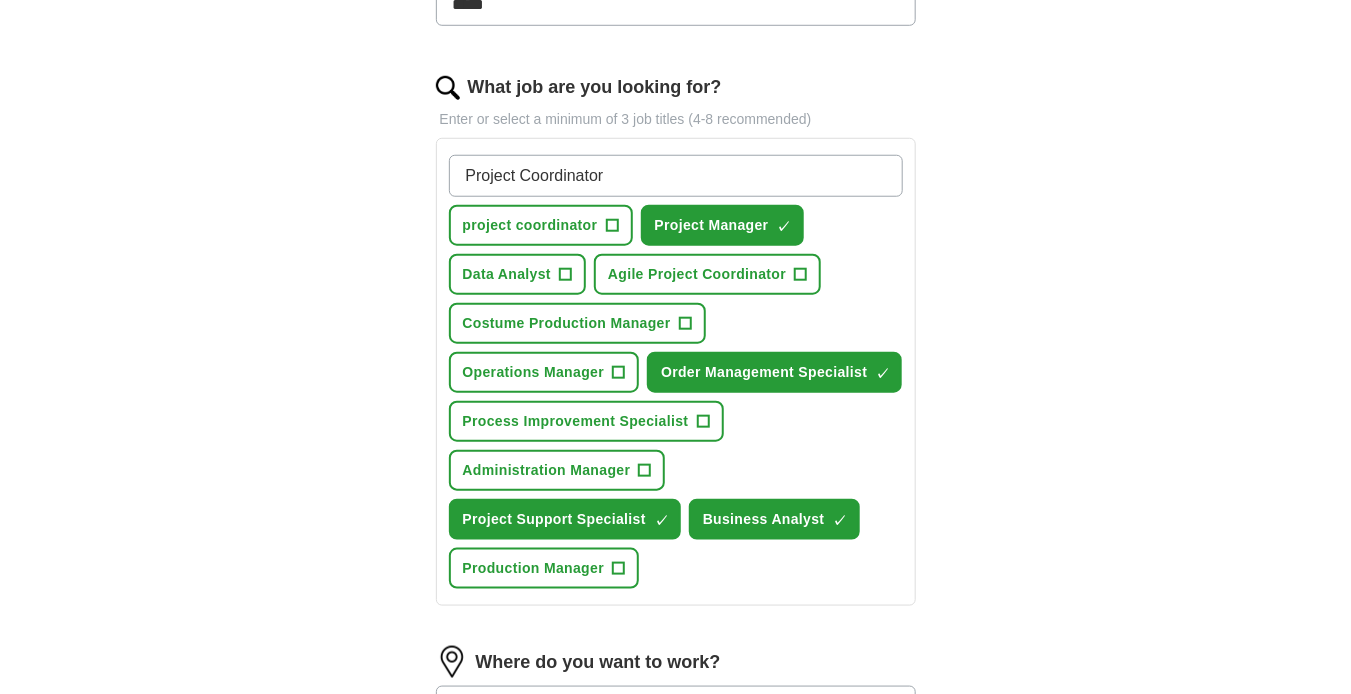 type 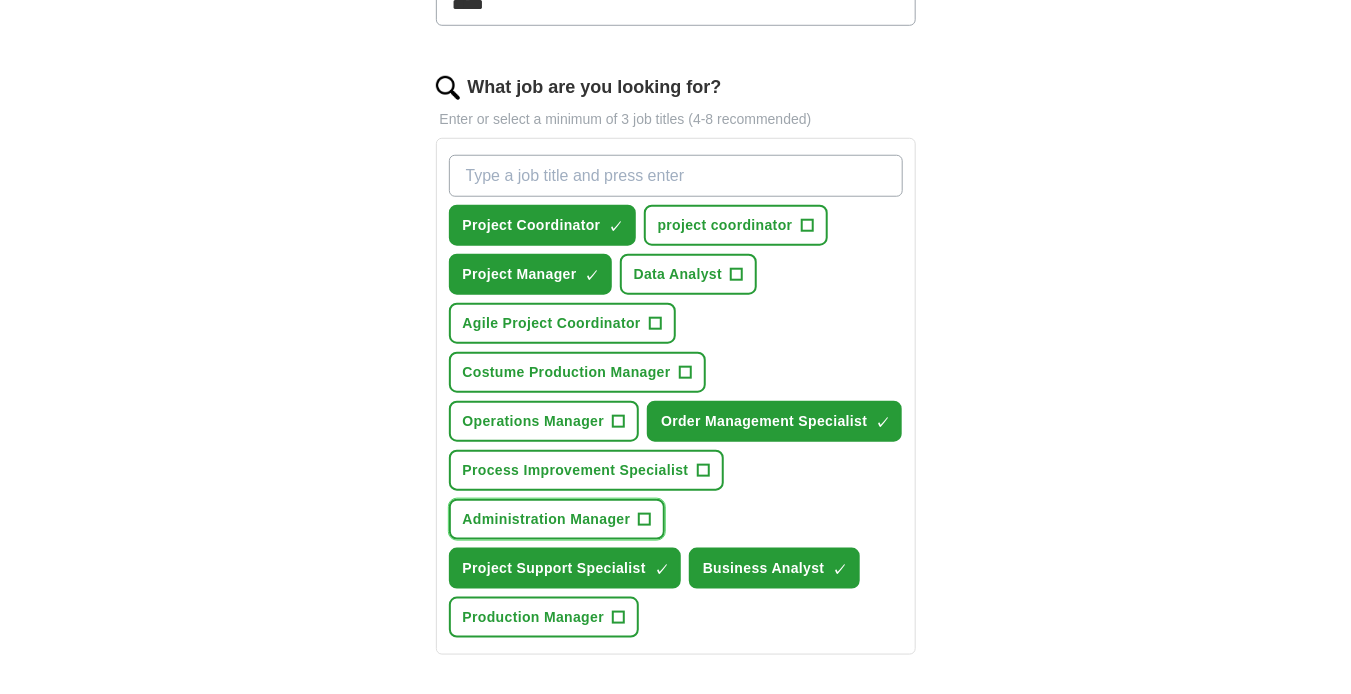 click on "+" at bounding box center [645, 520] 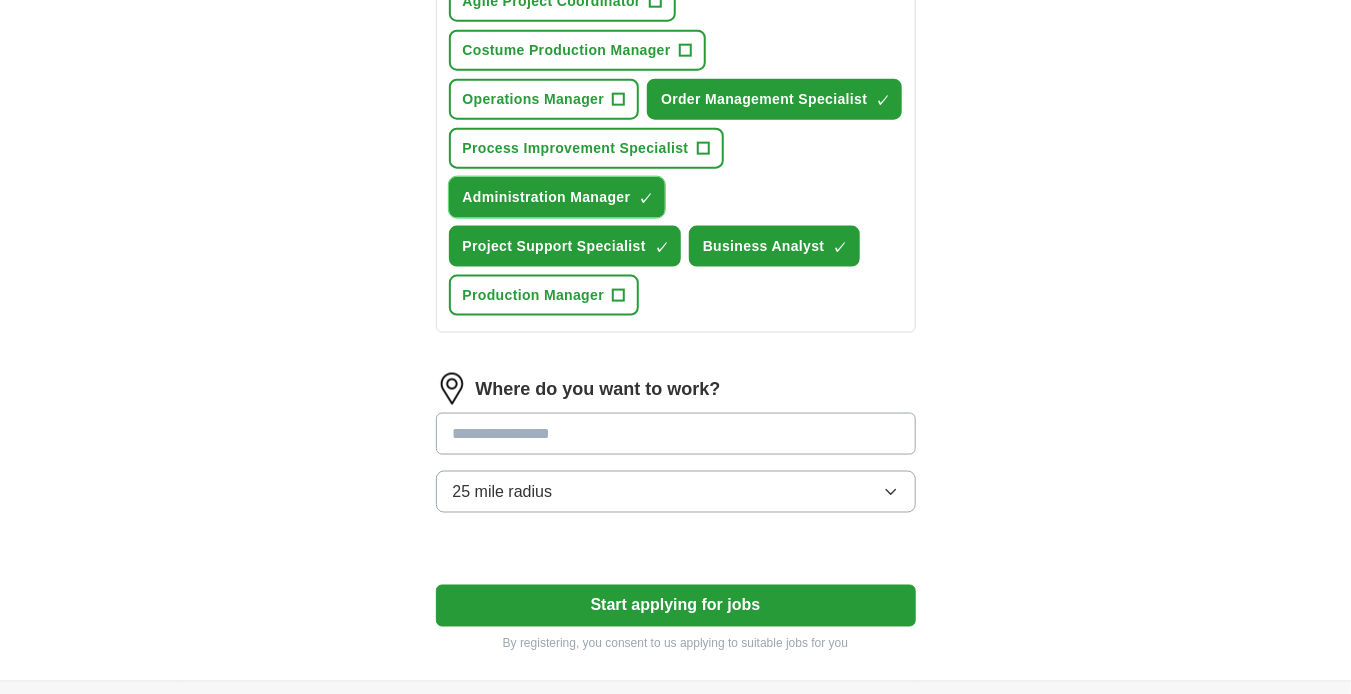 scroll, scrollTop: 904, scrollLeft: 0, axis: vertical 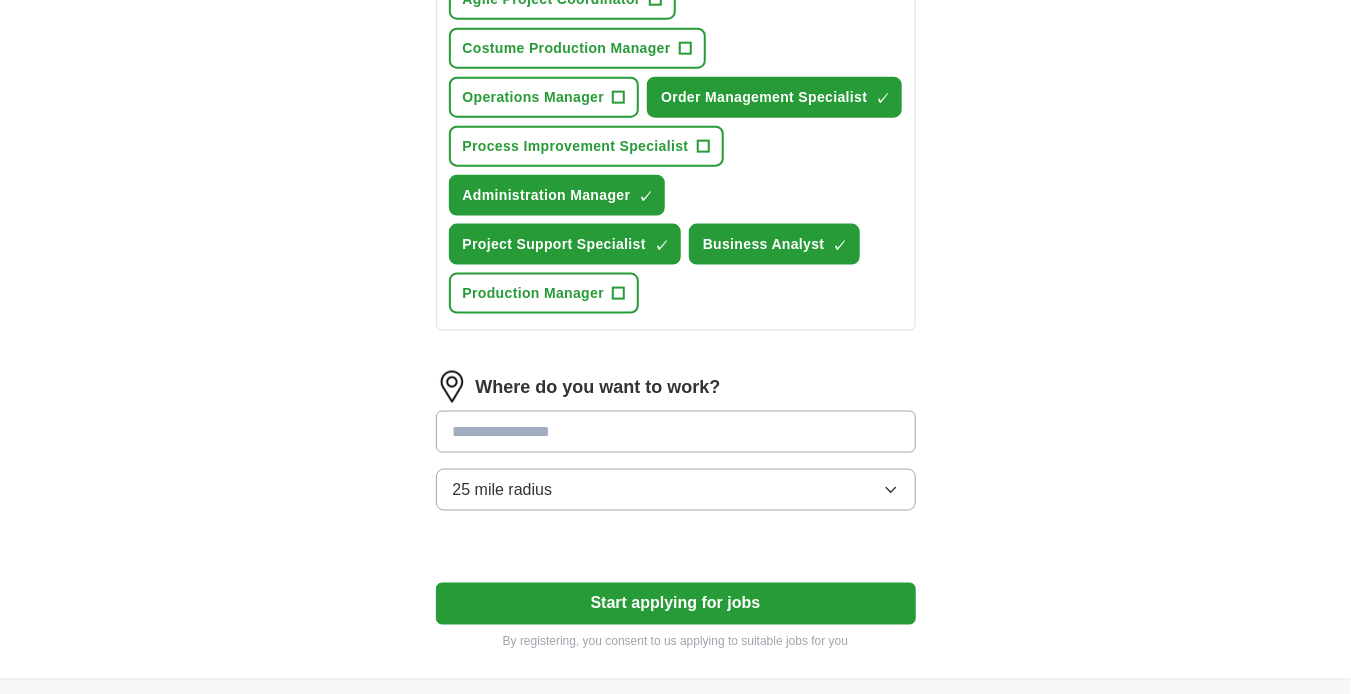 click at bounding box center [676, 432] 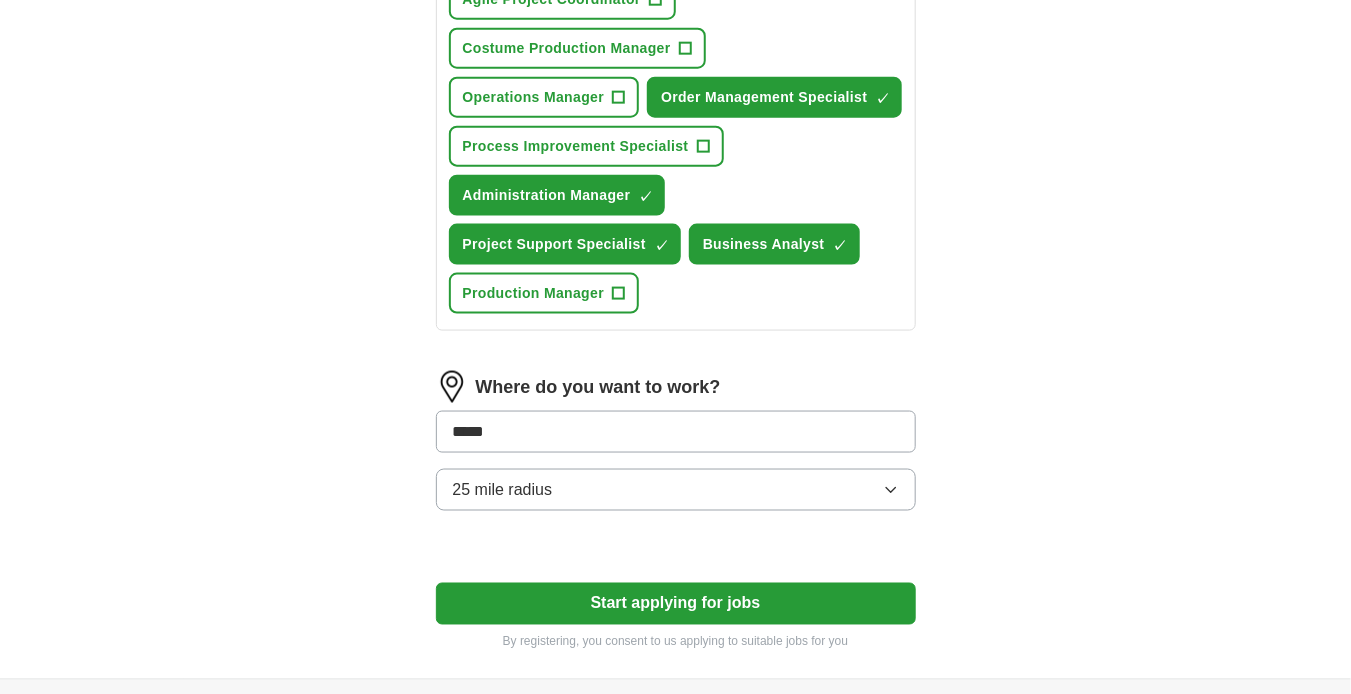 type on "******" 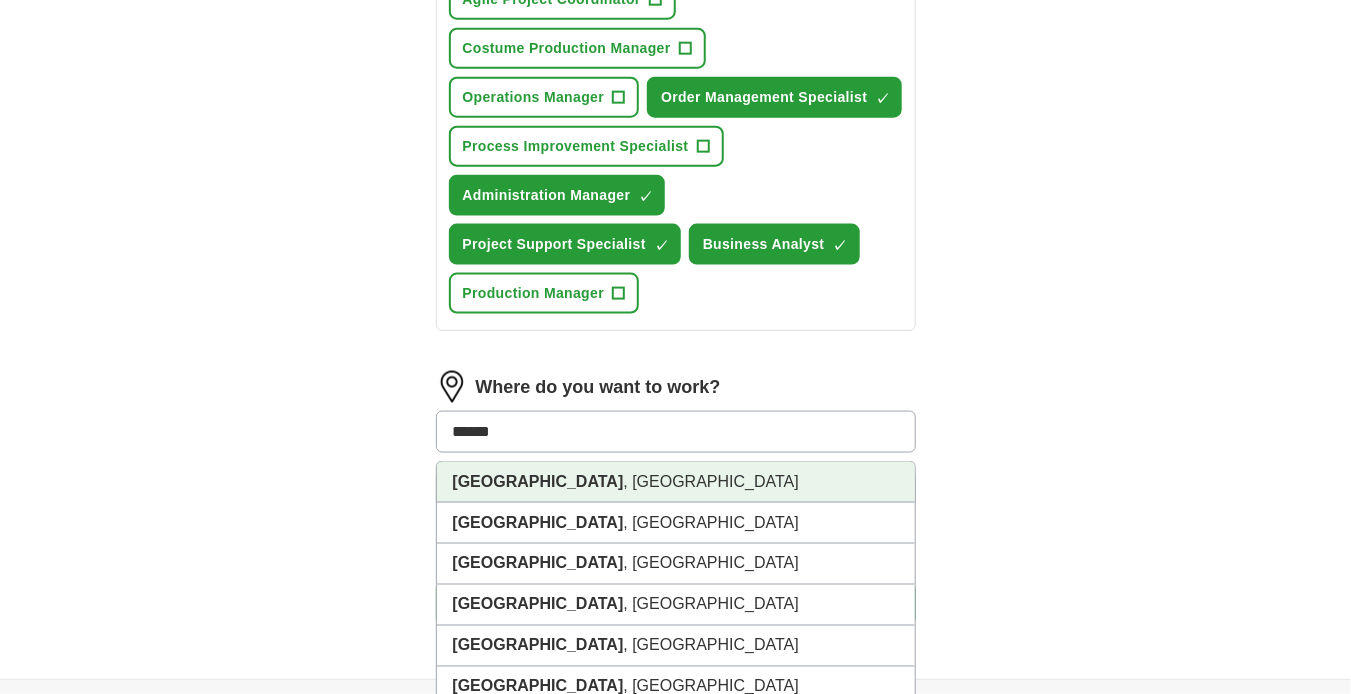 click on "[GEOGRAPHIC_DATA] , [GEOGRAPHIC_DATA]" at bounding box center (676, 482) 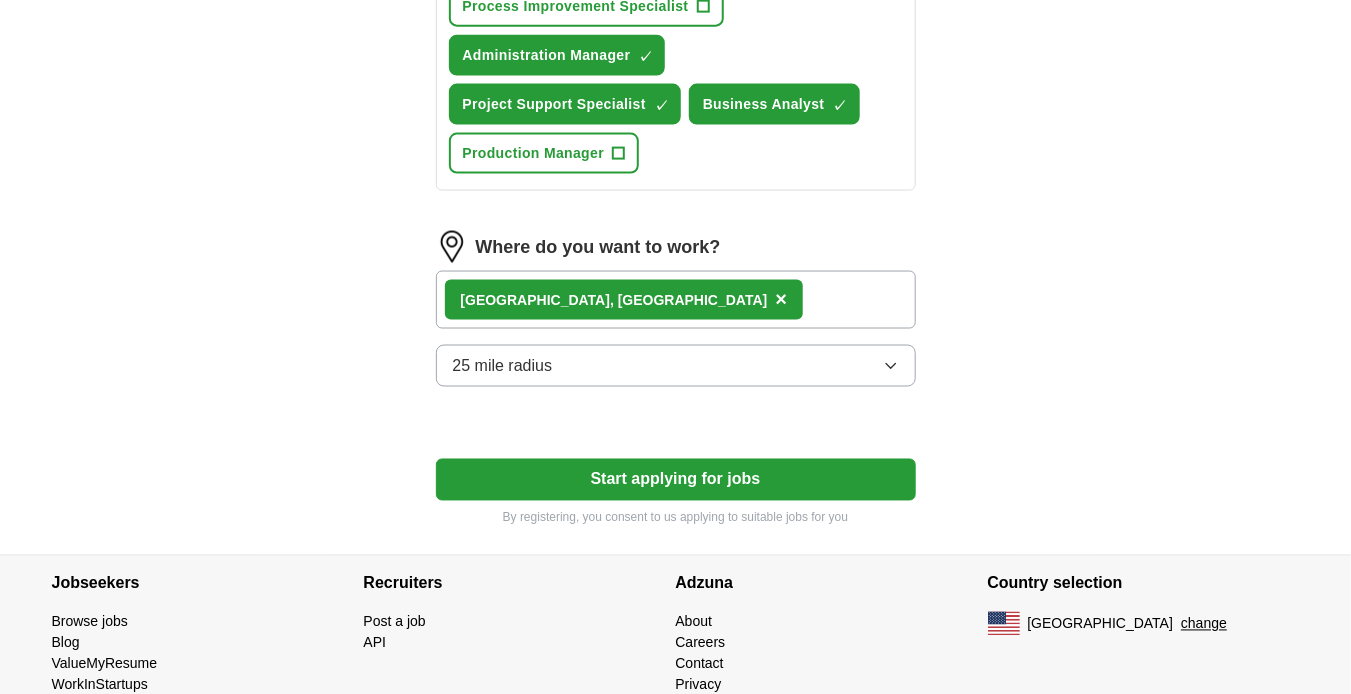 scroll, scrollTop: 1045, scrollLeft: 0, axis: vertical 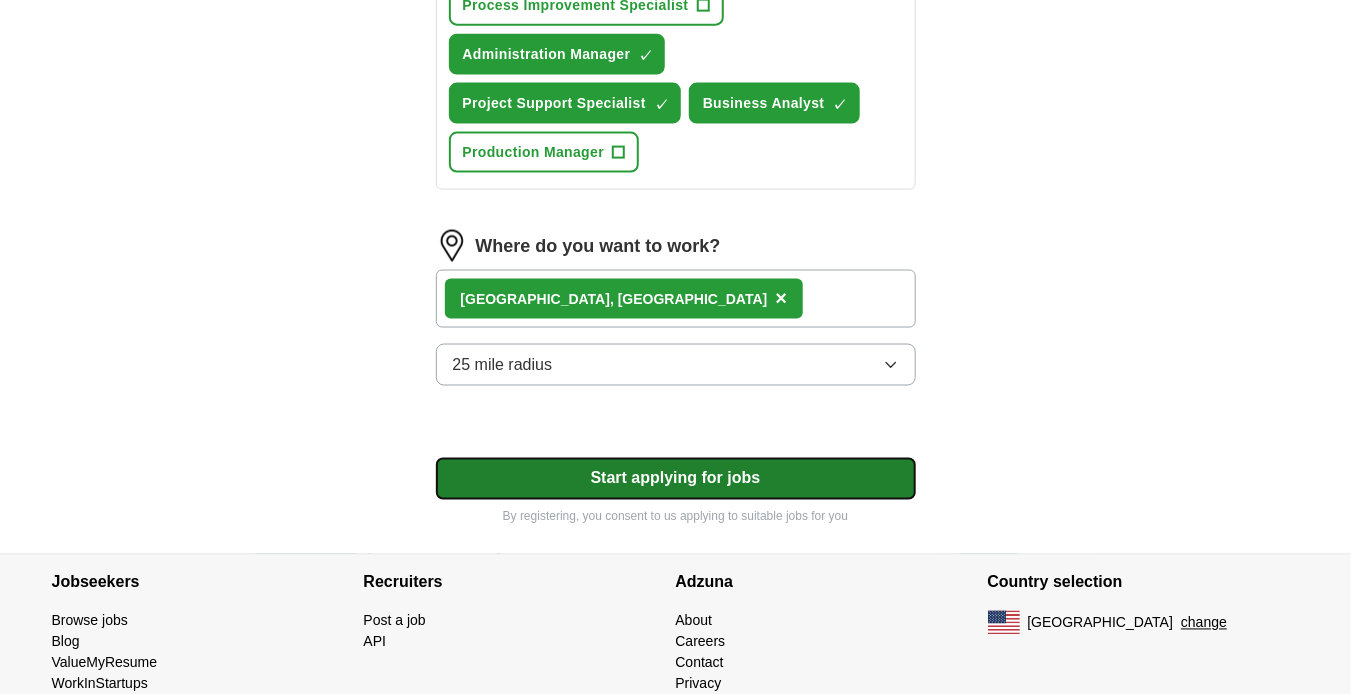 click on "Start applying for jobs" at bounding box center [676, 479] 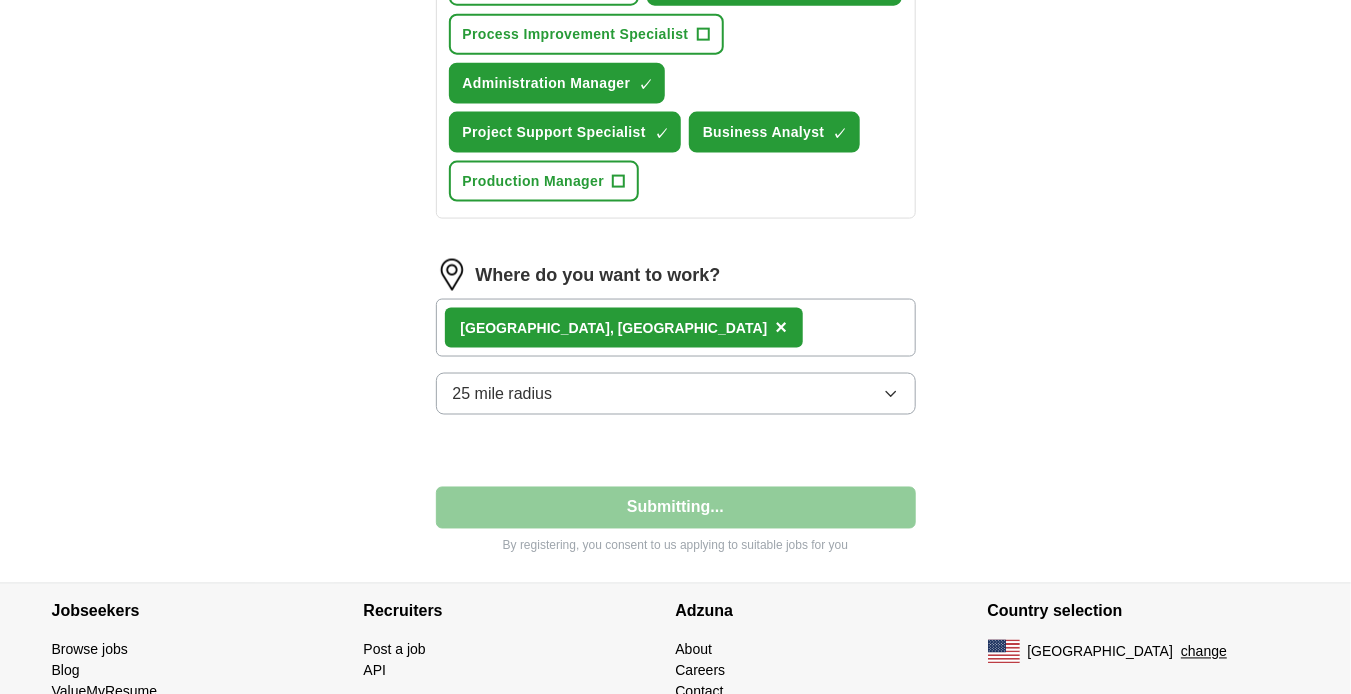 select on "**" 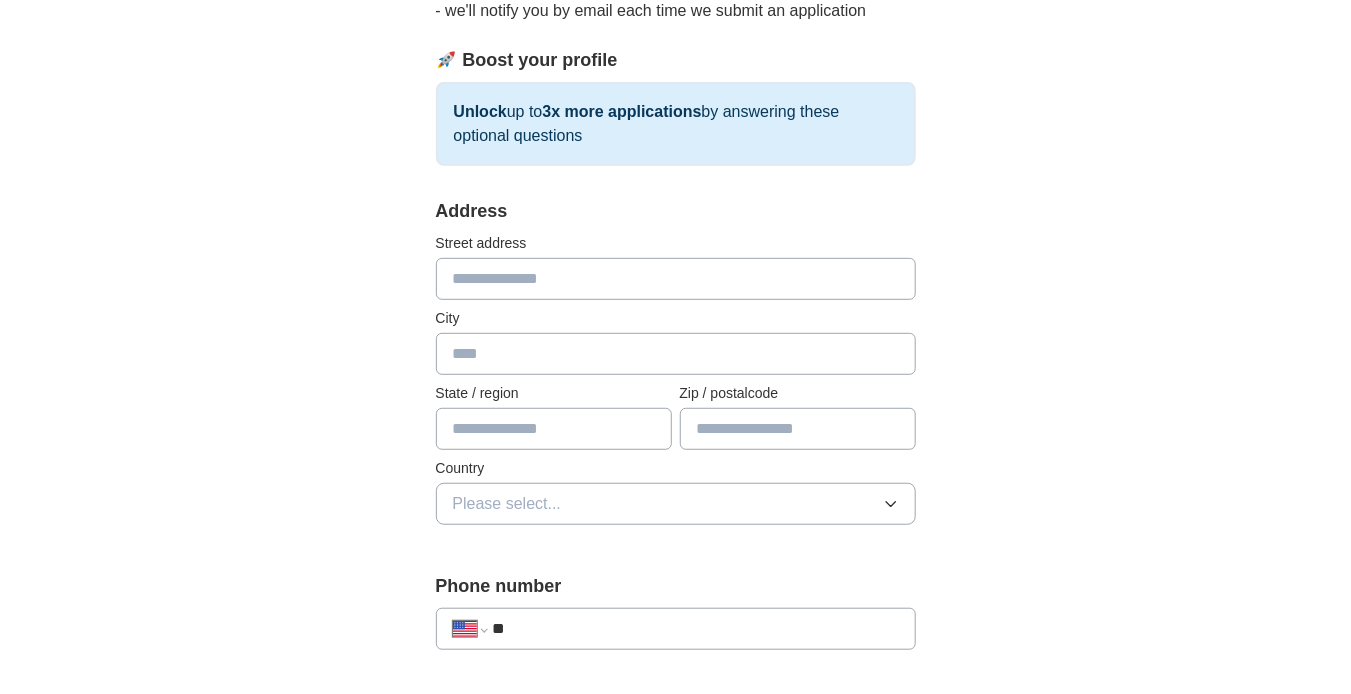 scroll, scrollTop: 256, scrollLeft: 0, axis: vertical 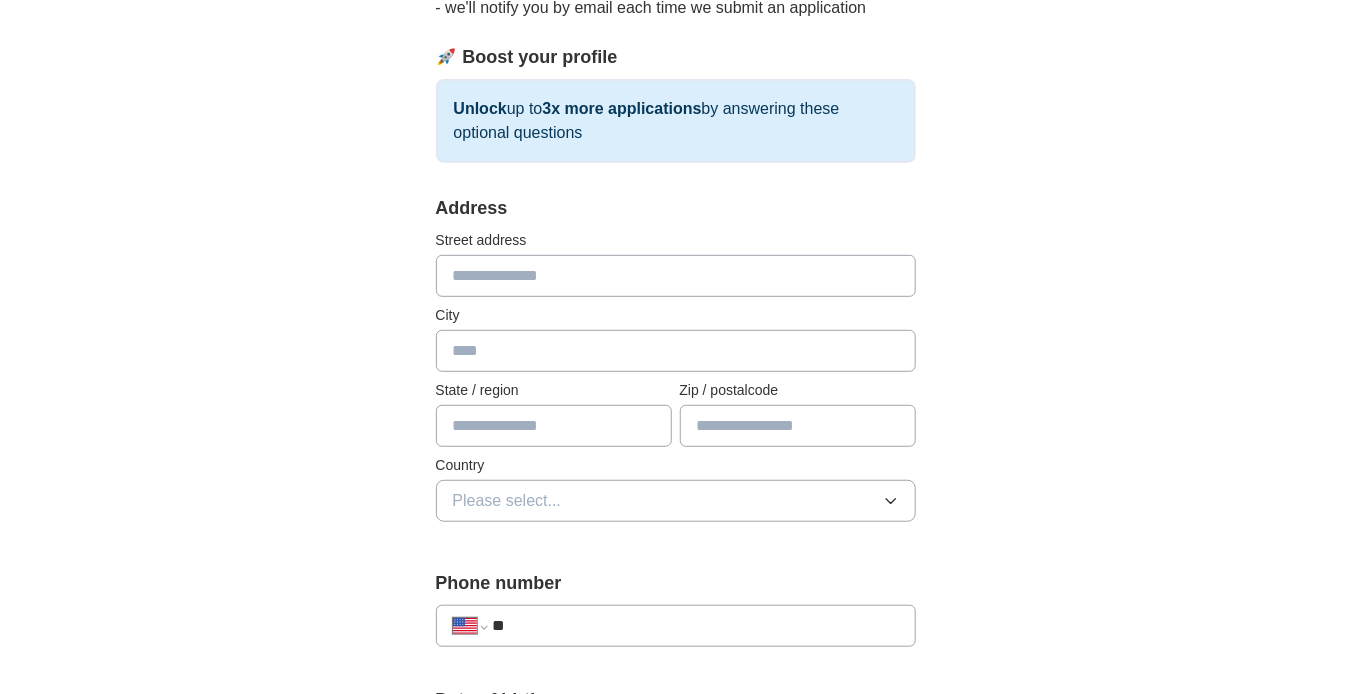 click at bounding box center (676, 276) 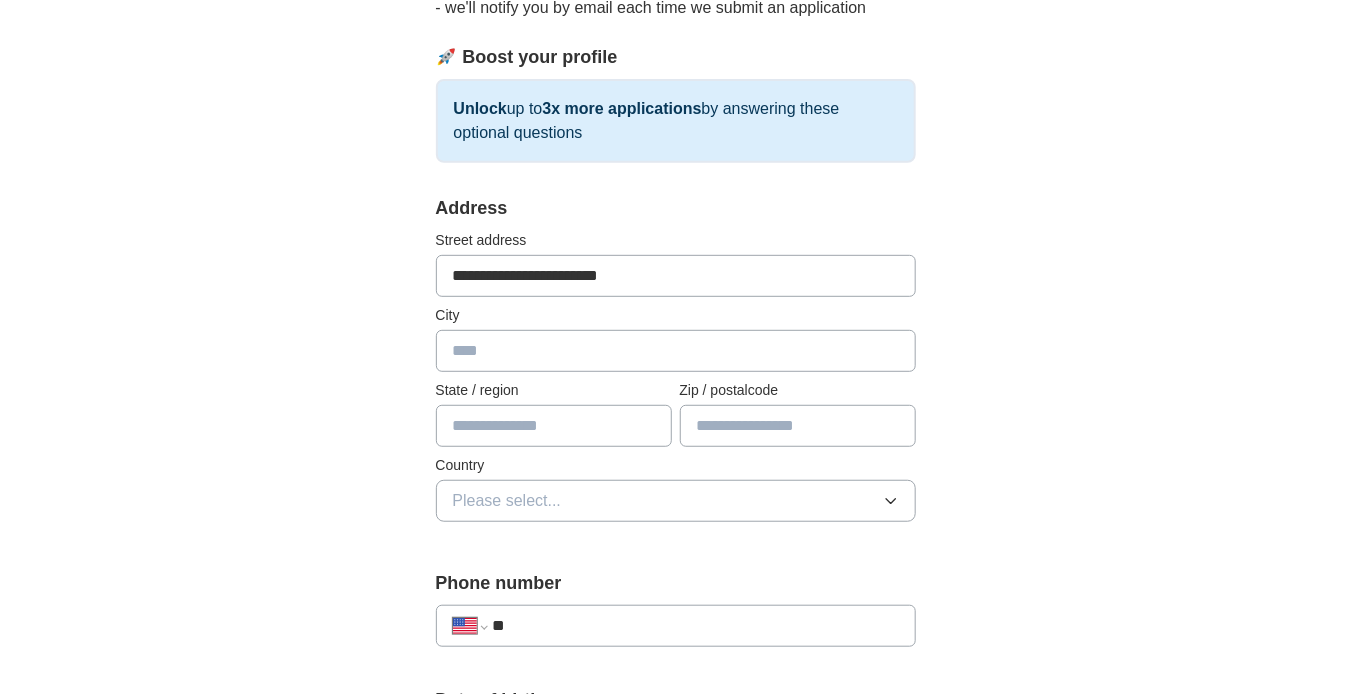 type on "******" 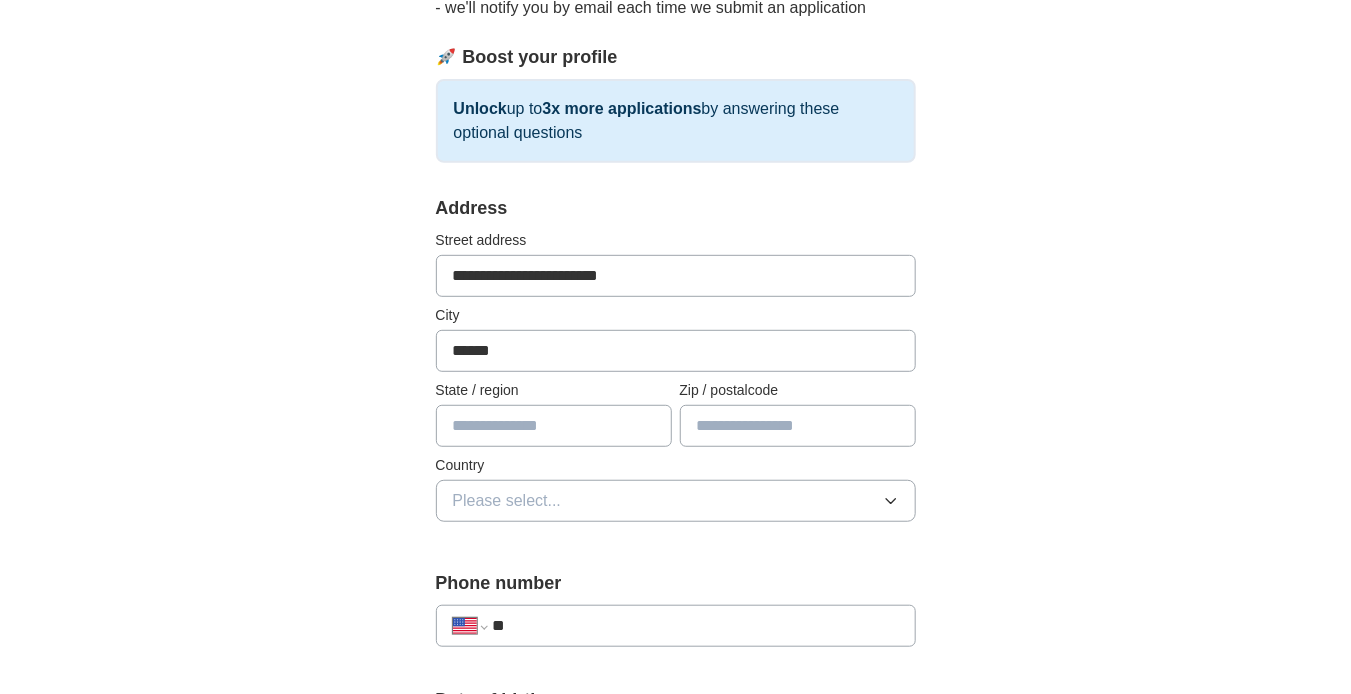 type on "**********" 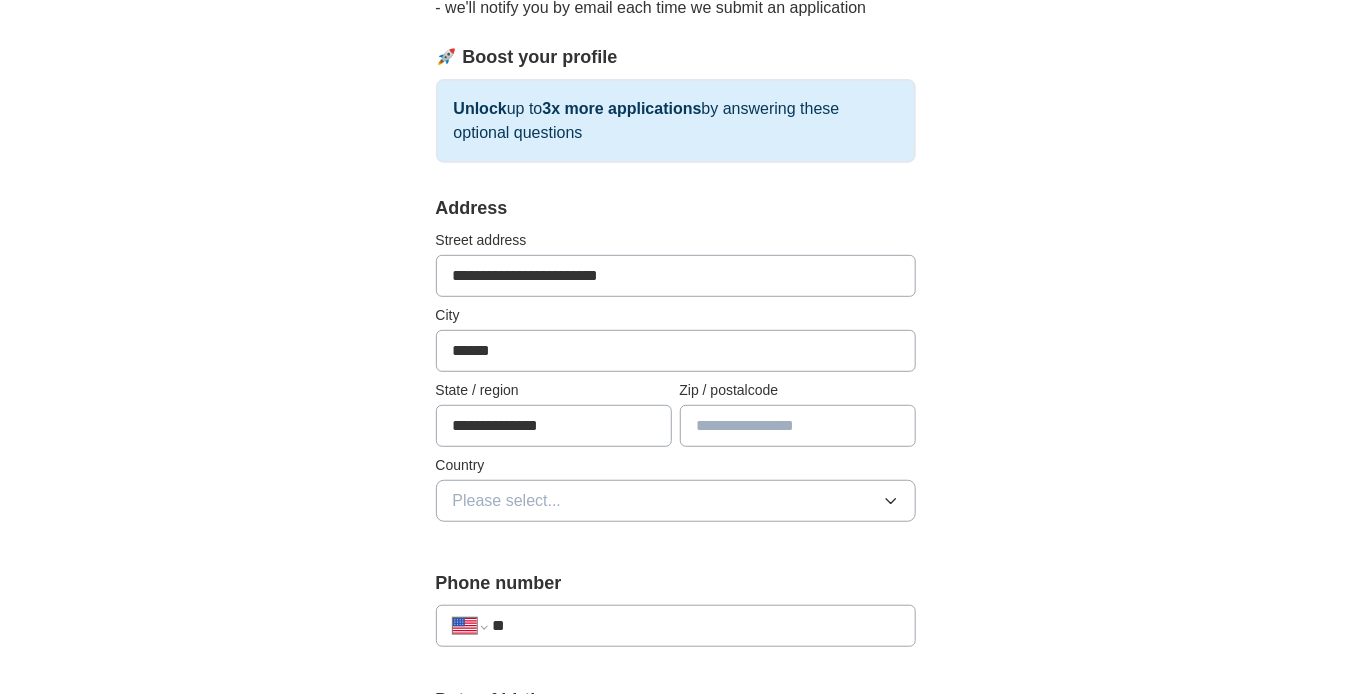 type on "*****" 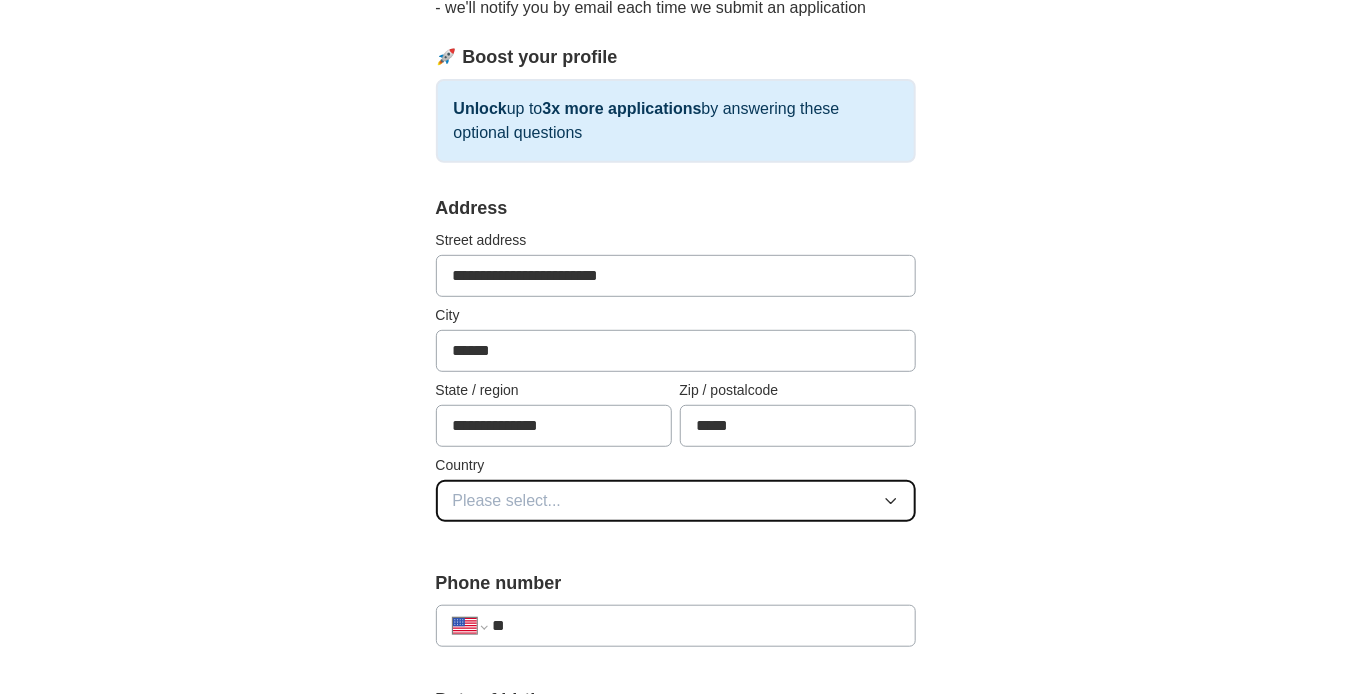 click on "Please select..." at bounding box center [676, 501] 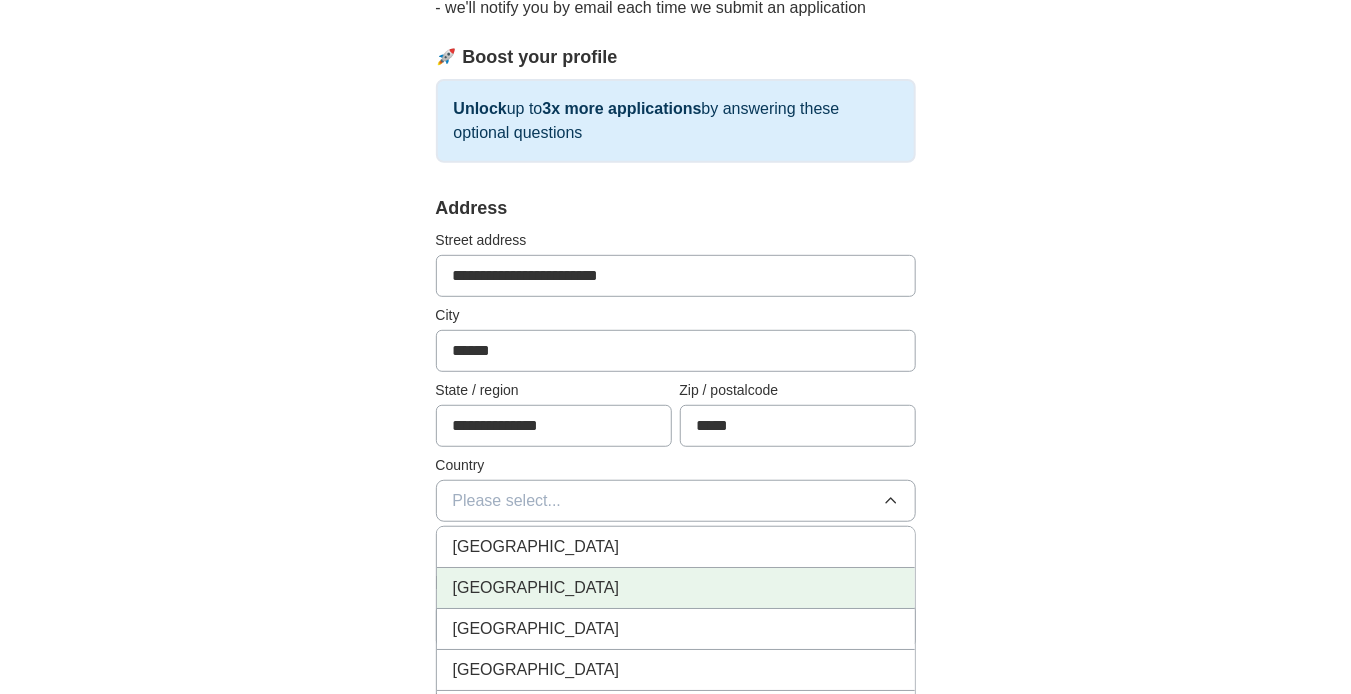 click on "[GEOGRAPHIC_DATA]" at bounding box center [676, 588] 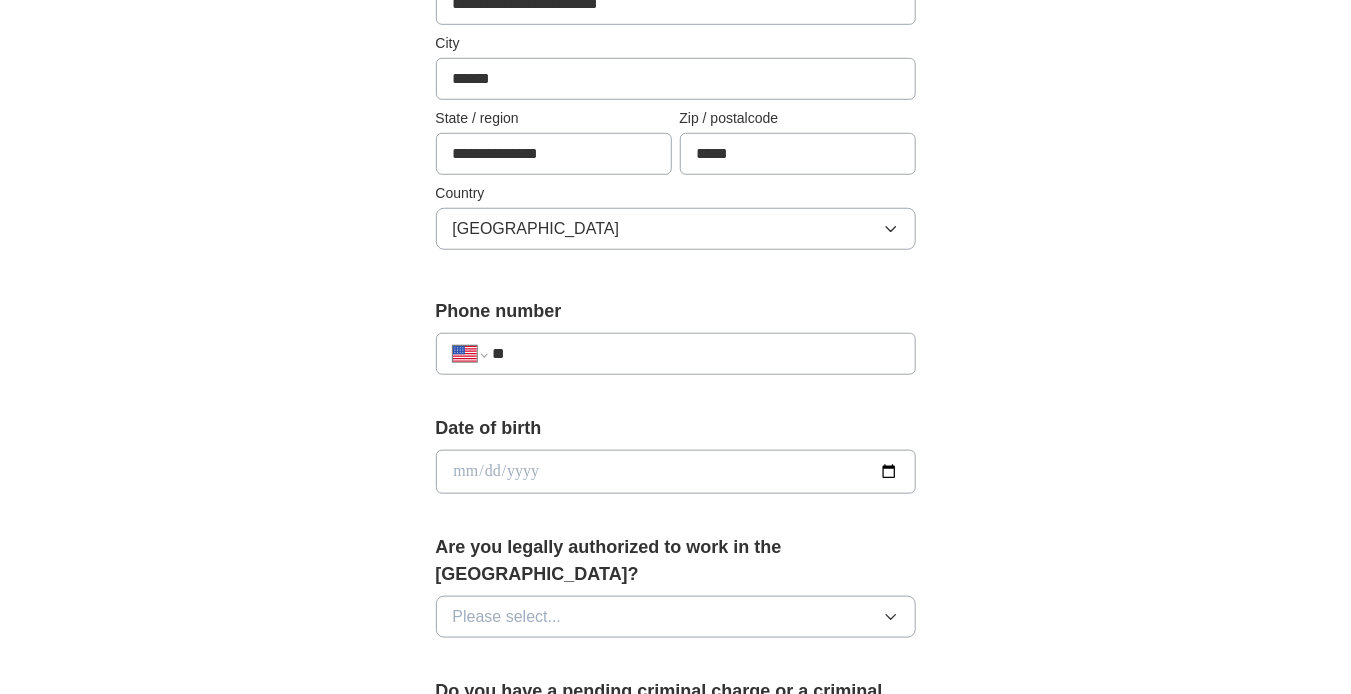scroll, scrollTop: 529, scrollLeft: 0, axis: vertical 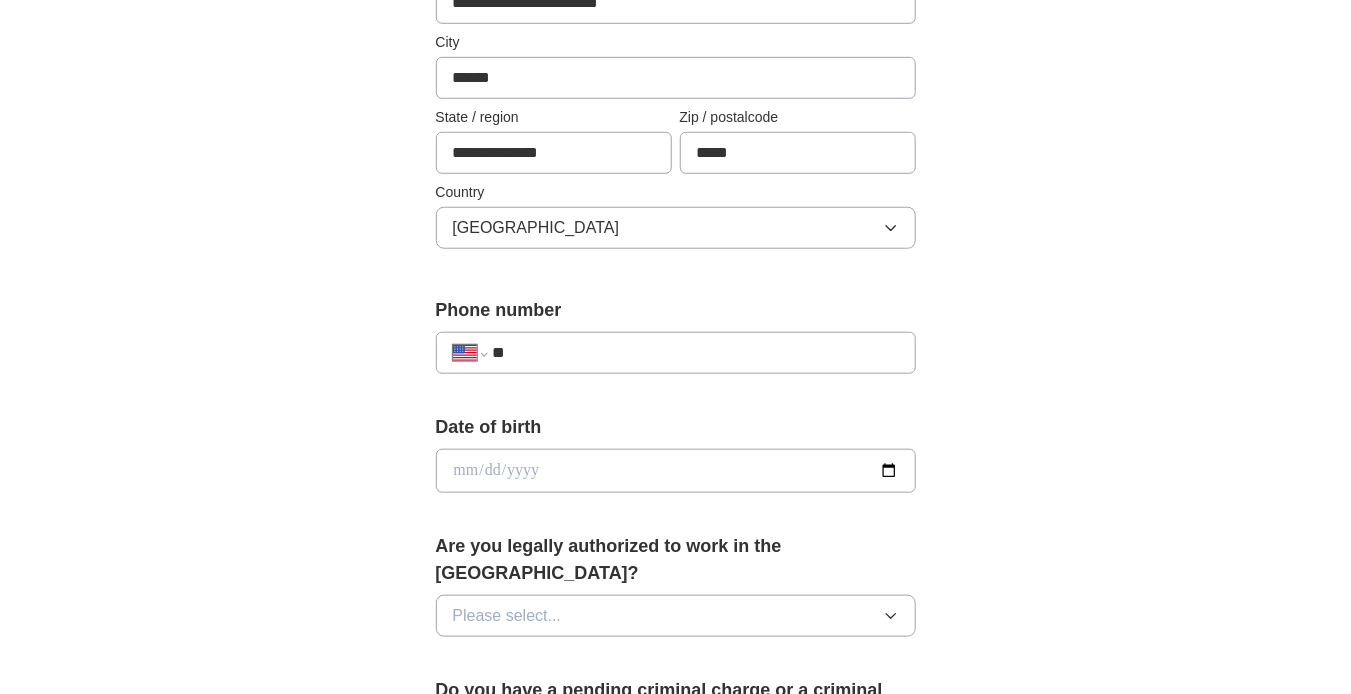 click on "**" at bounding box center (695, 353) 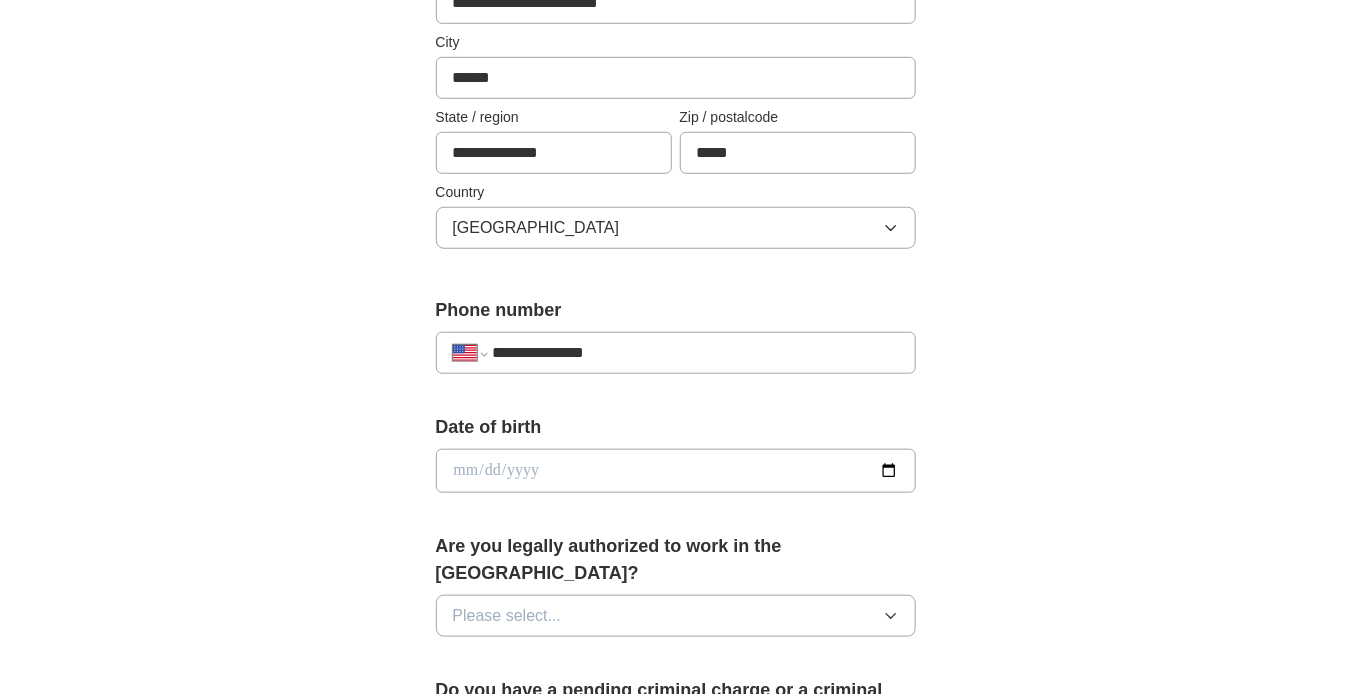 type on "**********" 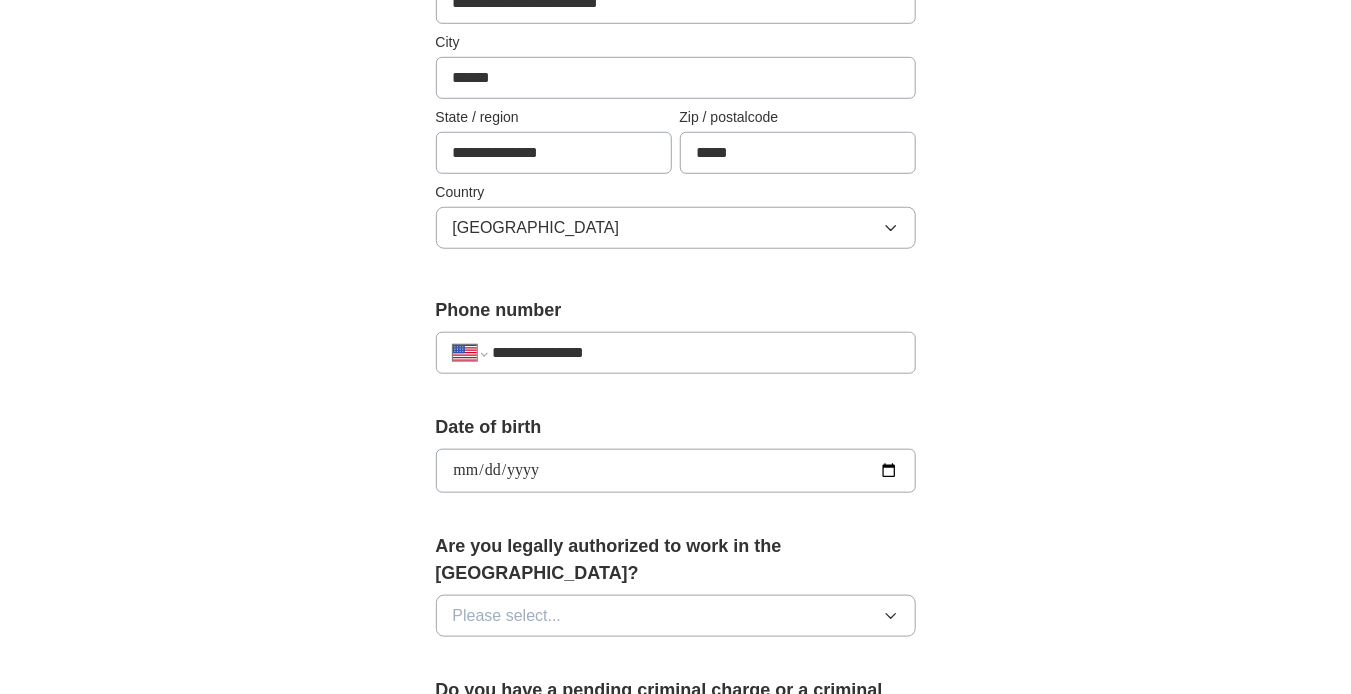 click on "**********" at bounding box center [676, 471] 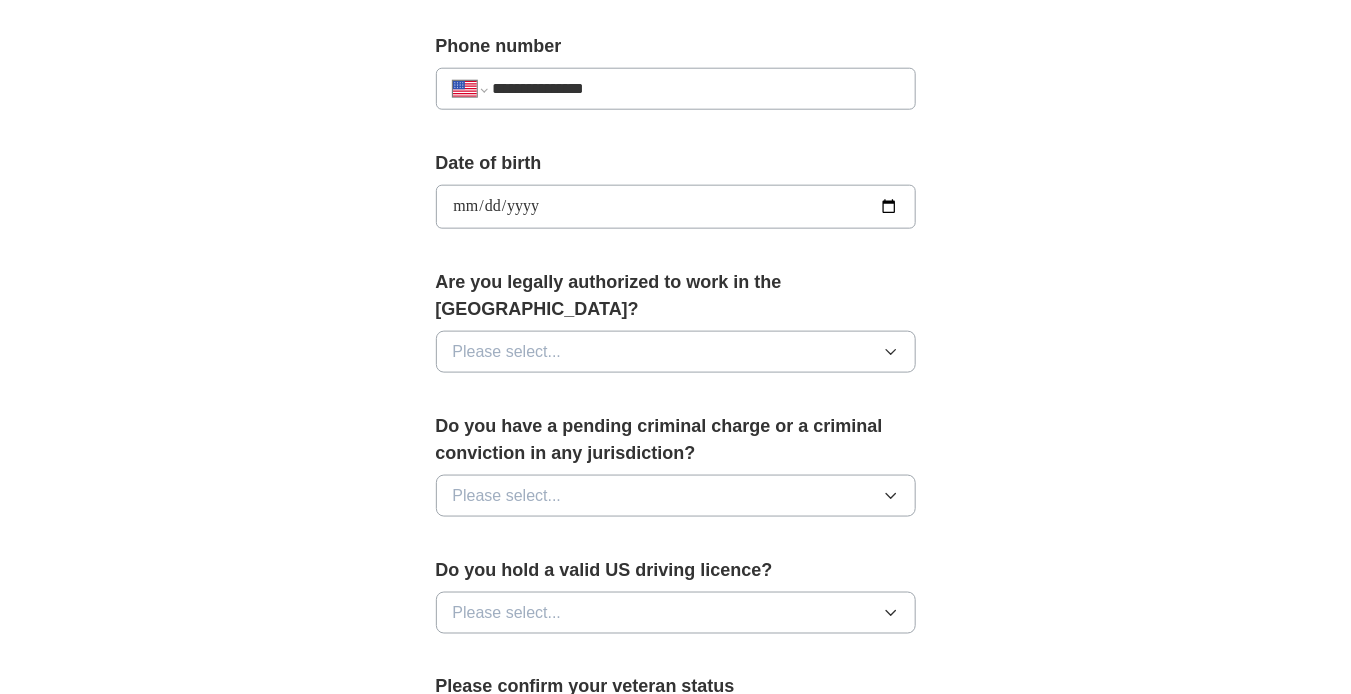 scroll, scrollTop: 797, scrollLeft: 0, axis: vertical 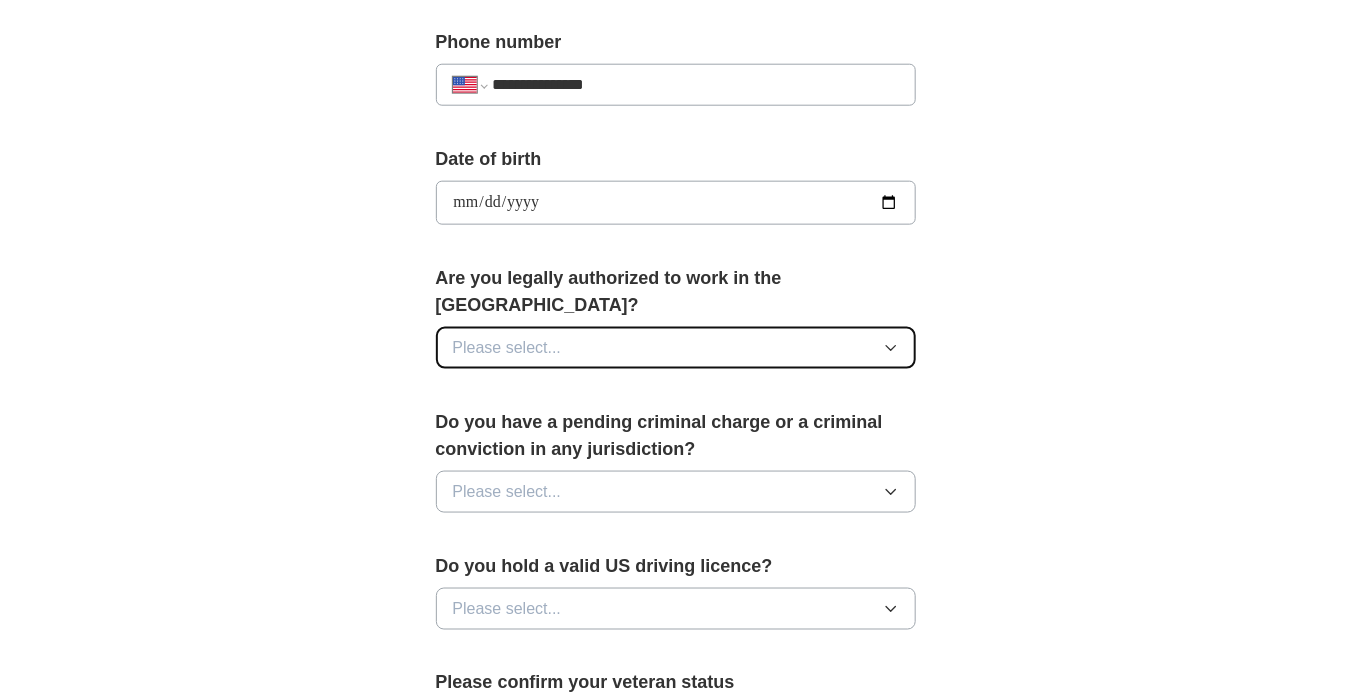 click 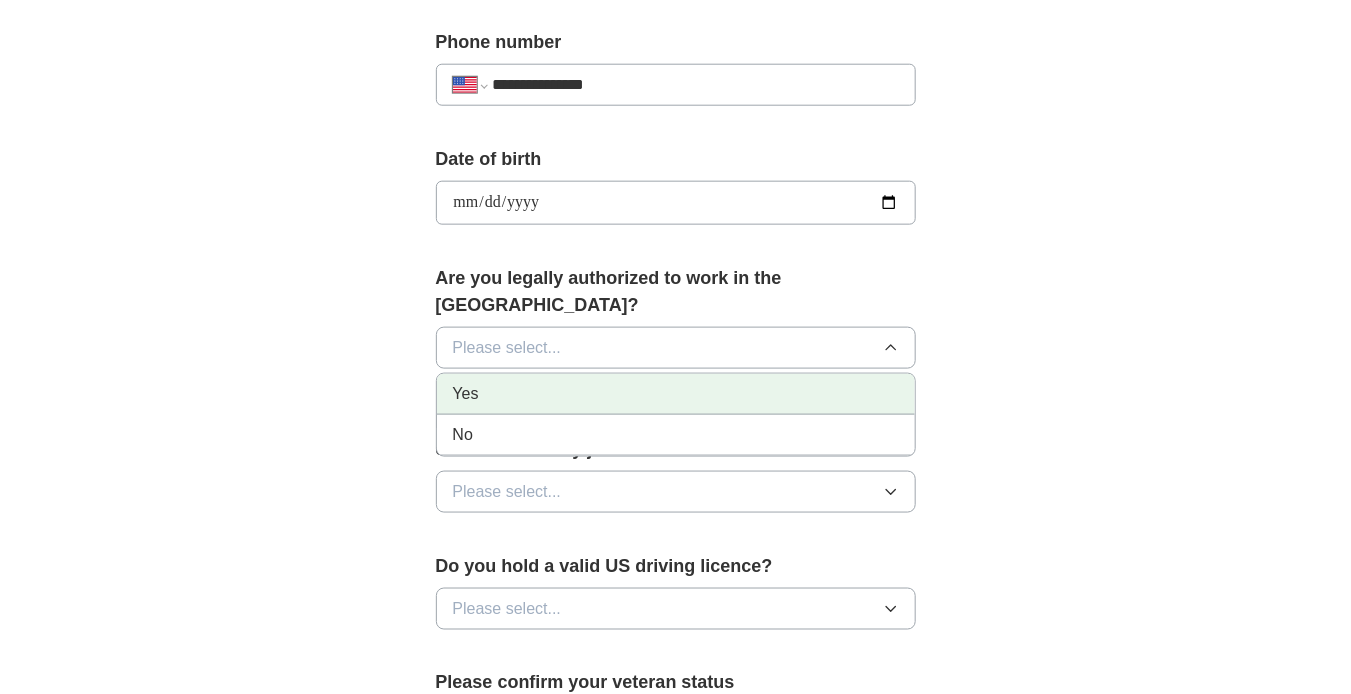 click on "Yes" at bounding box center (676, 394) 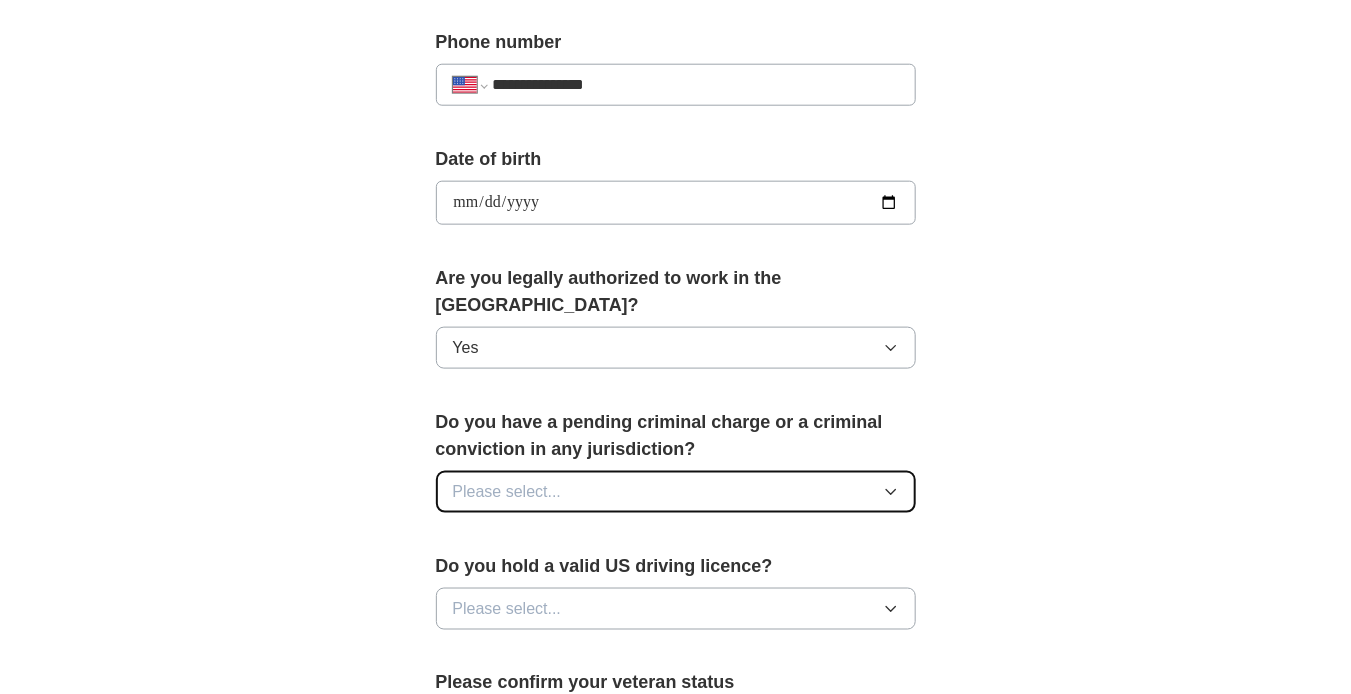 click on "Please select..." at bounding box center [676, 492] 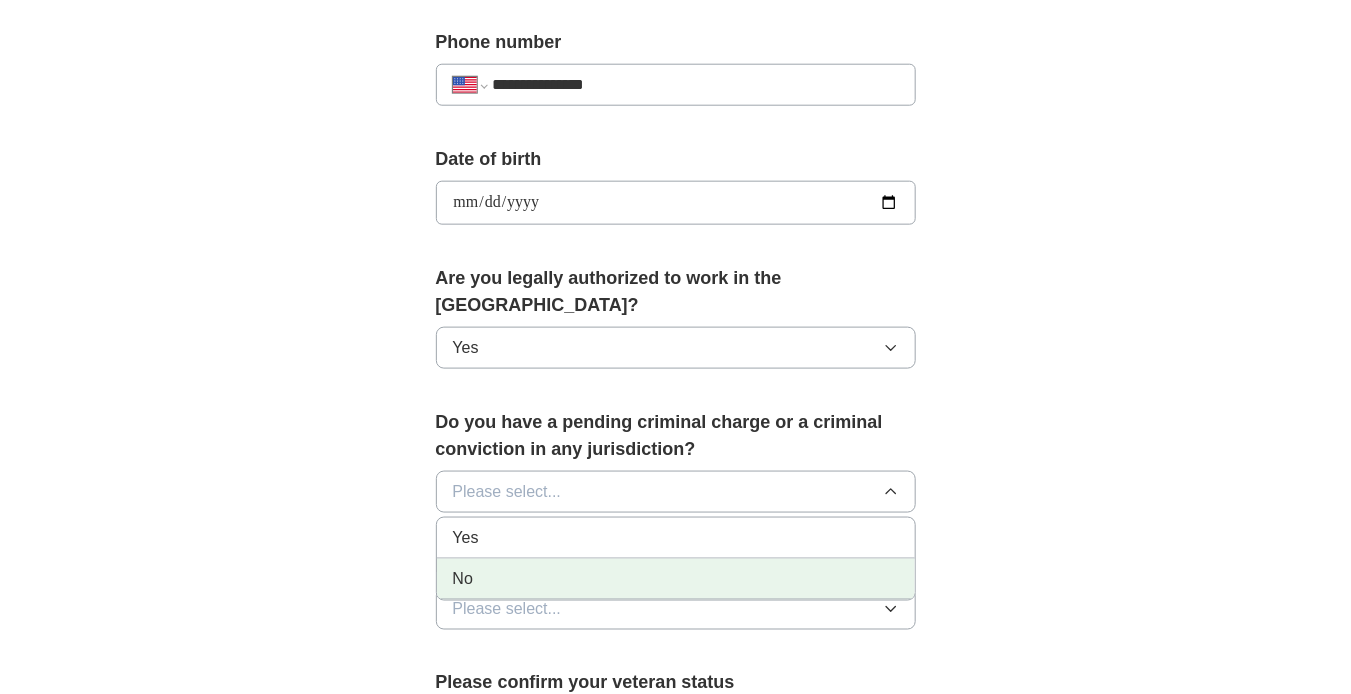 click on "No" at bounding box center [676, 579] 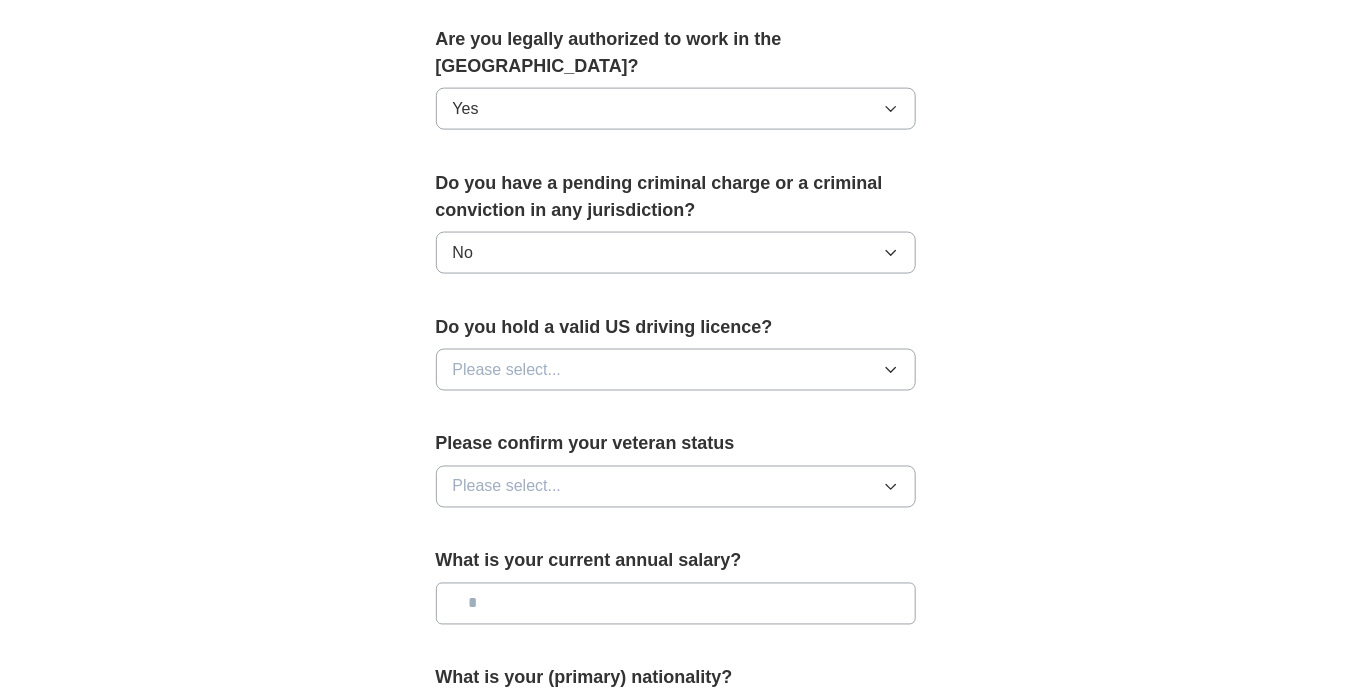 scroll, scrollTop: 1054, scrollLeft: 0, axis: vertical 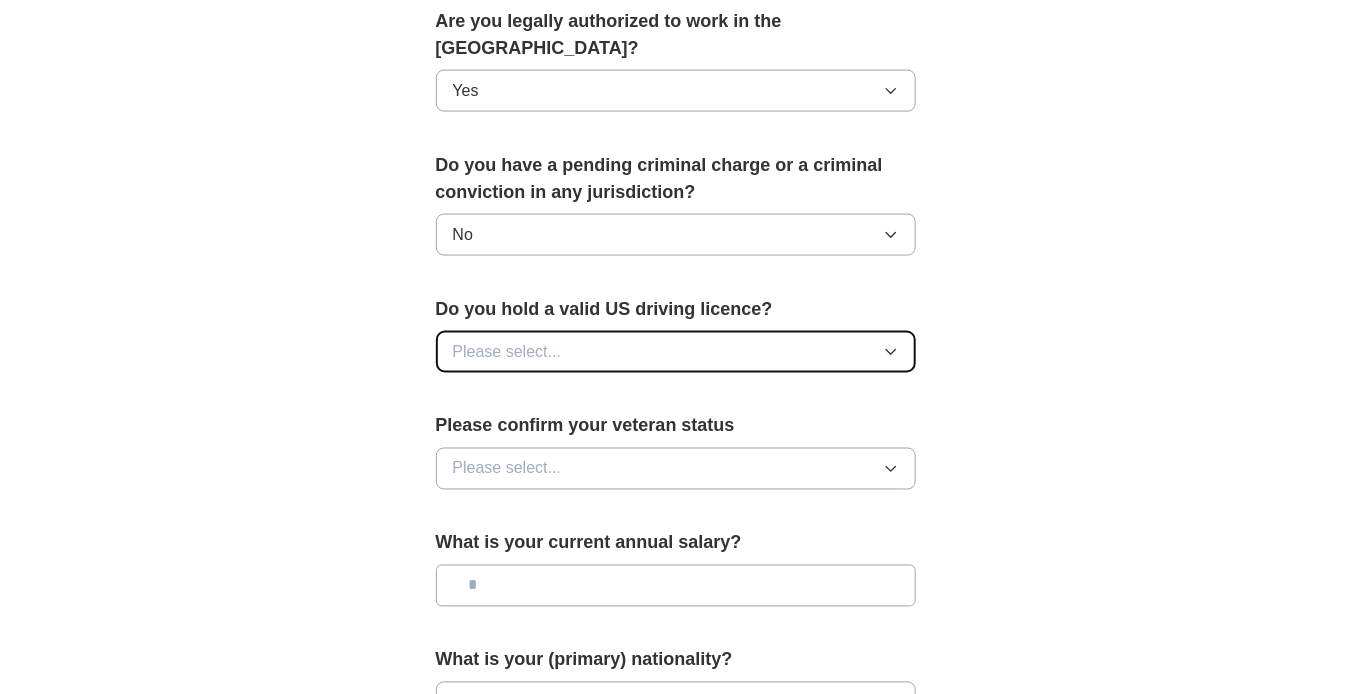 click 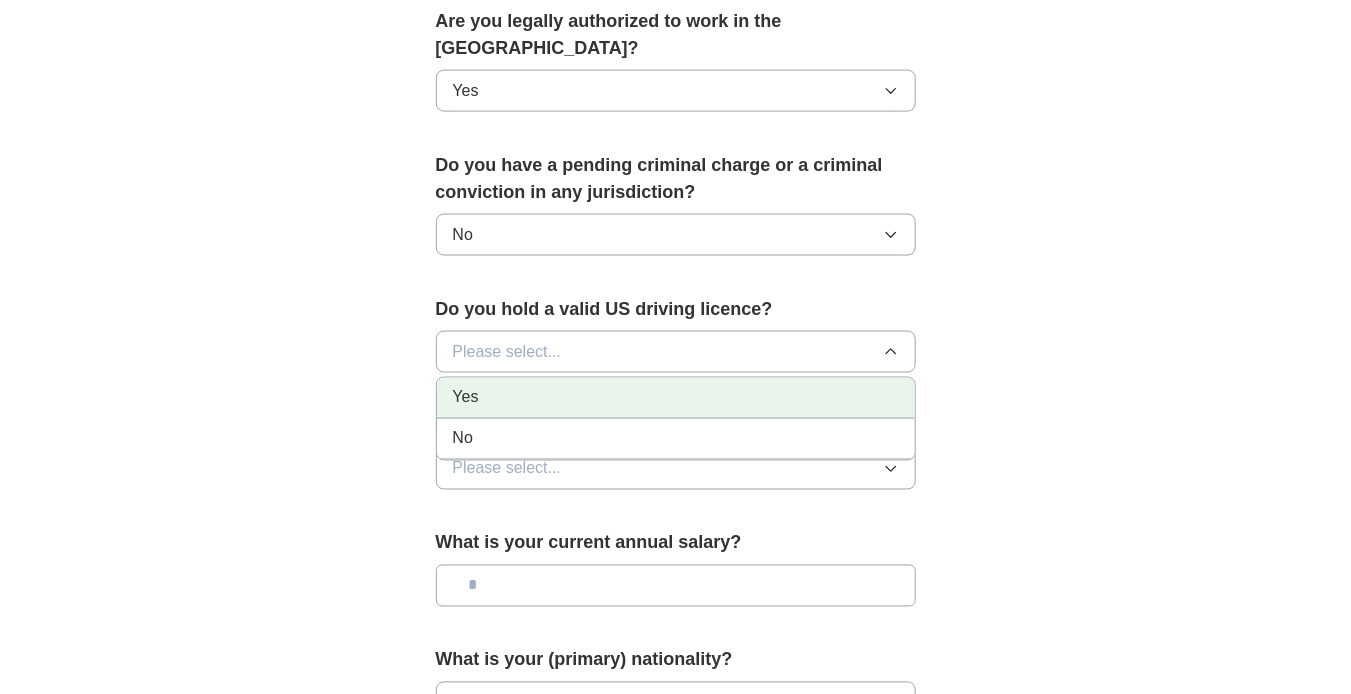 click on "Yes" at bounding box center (676, 398) 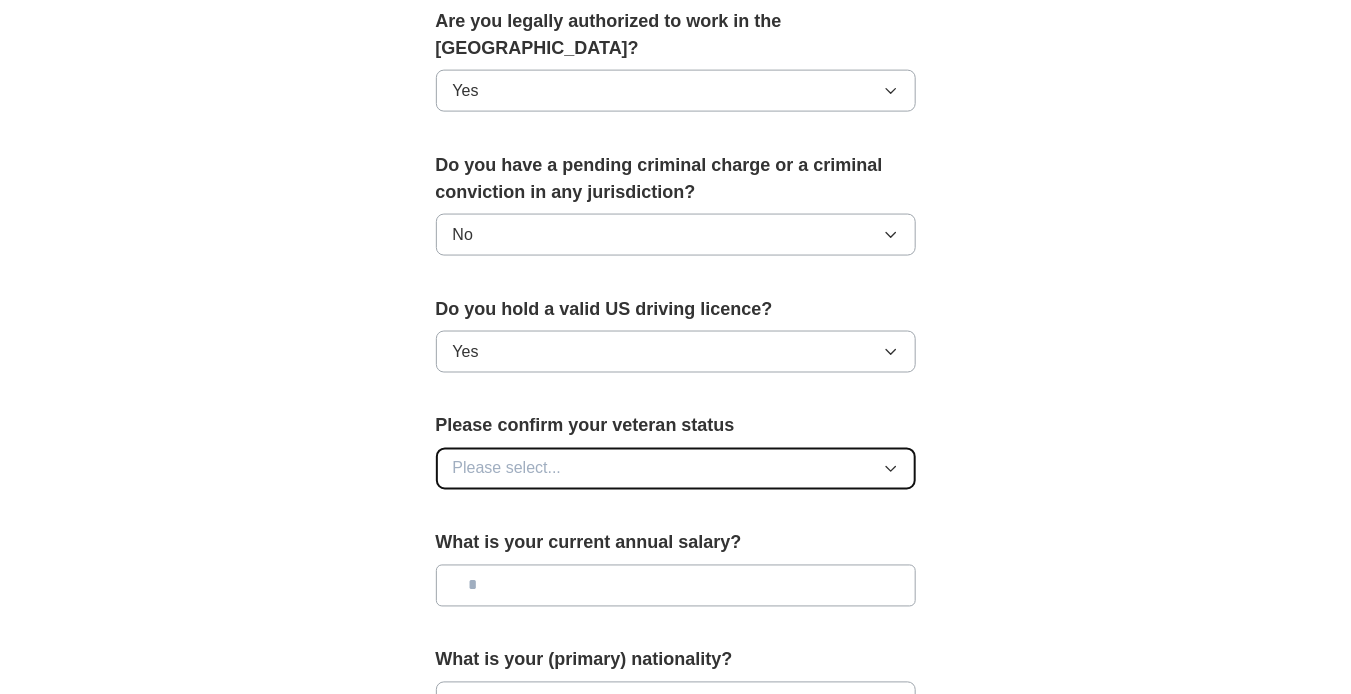 click on "Please select..." at bounding box center (676, 469) 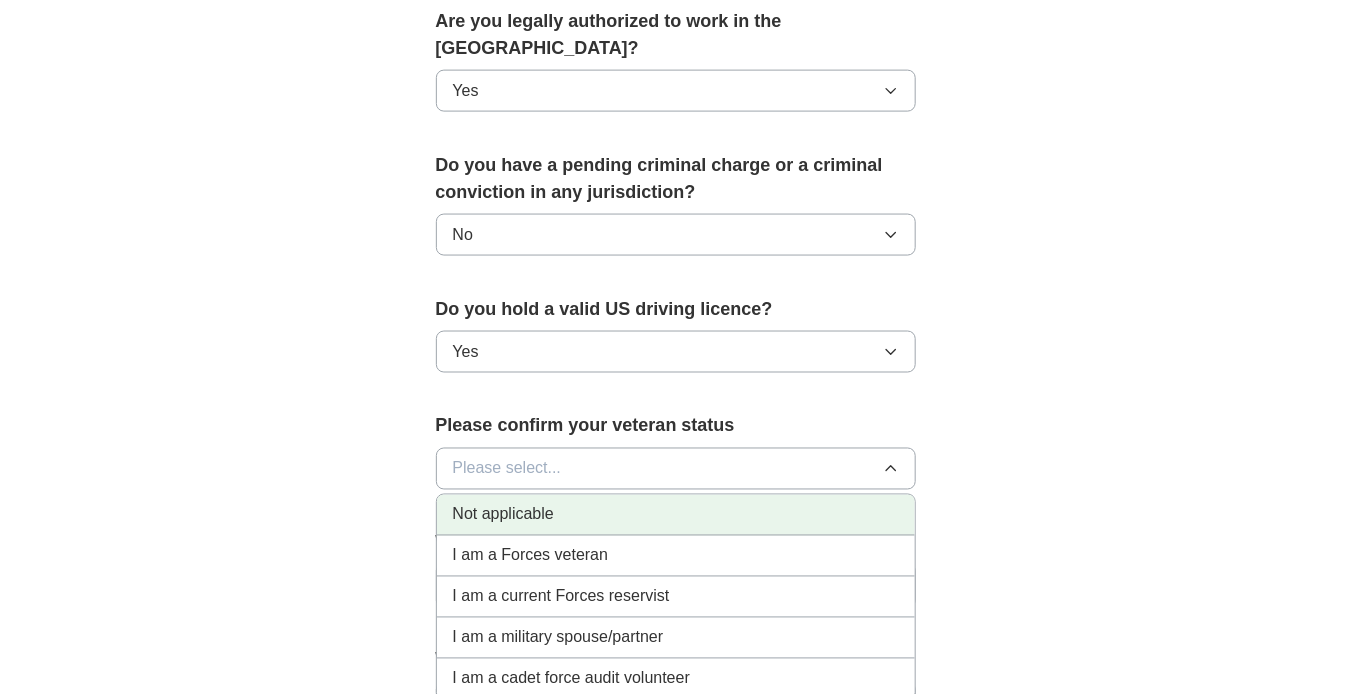 click on "Not applicable" at bounding box center (676, 515) 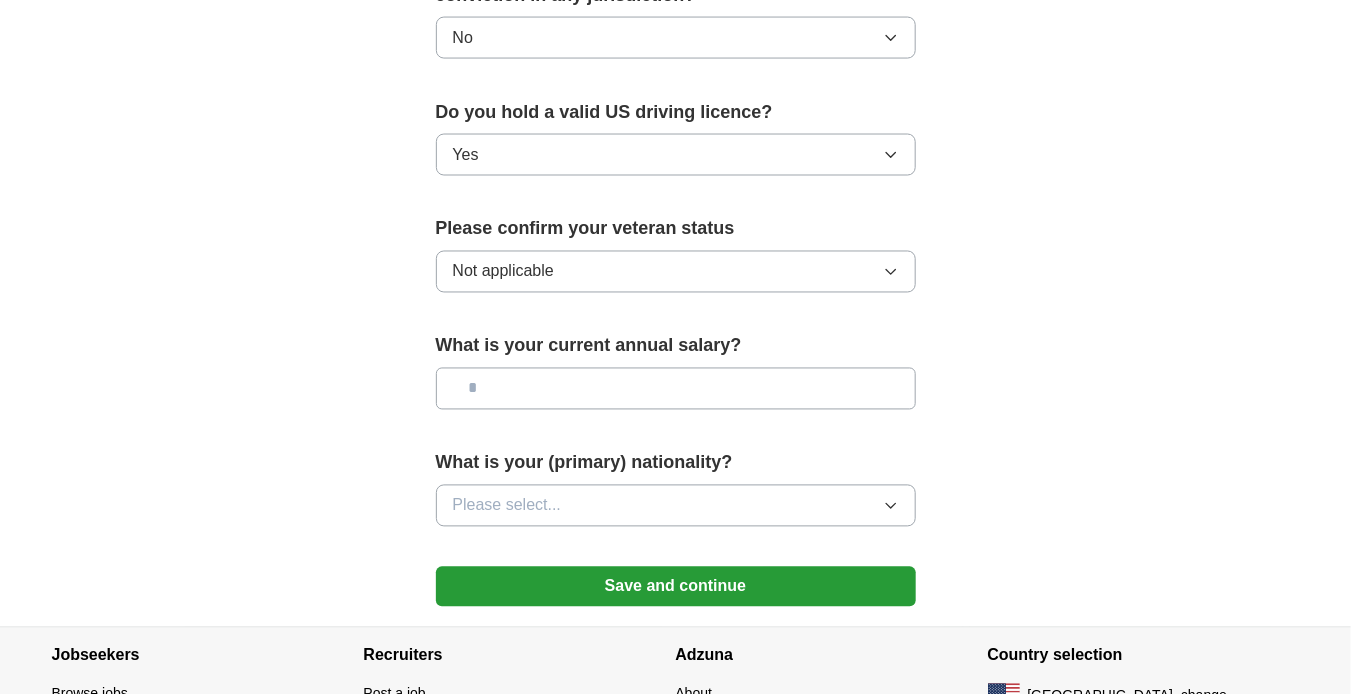 scroll, scrollTop: 1264, scrollLeft: 0, axis: vertical 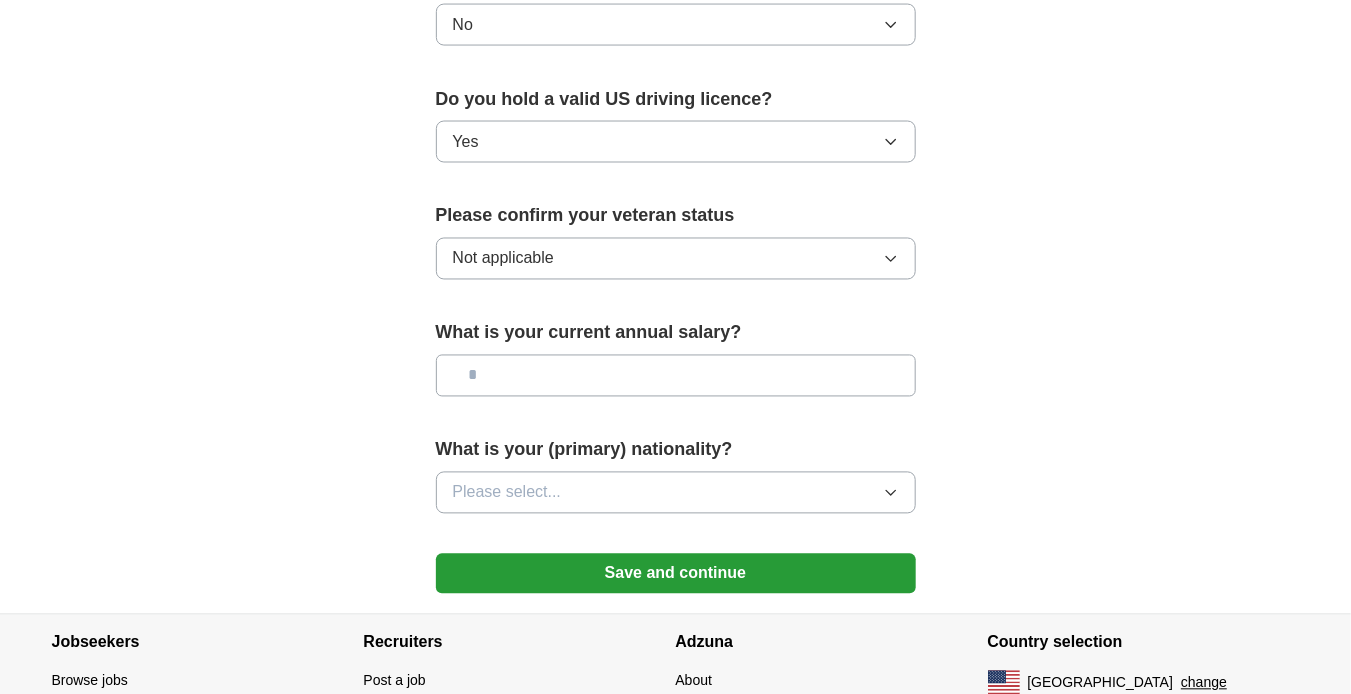click at bounding box center (676, 376) 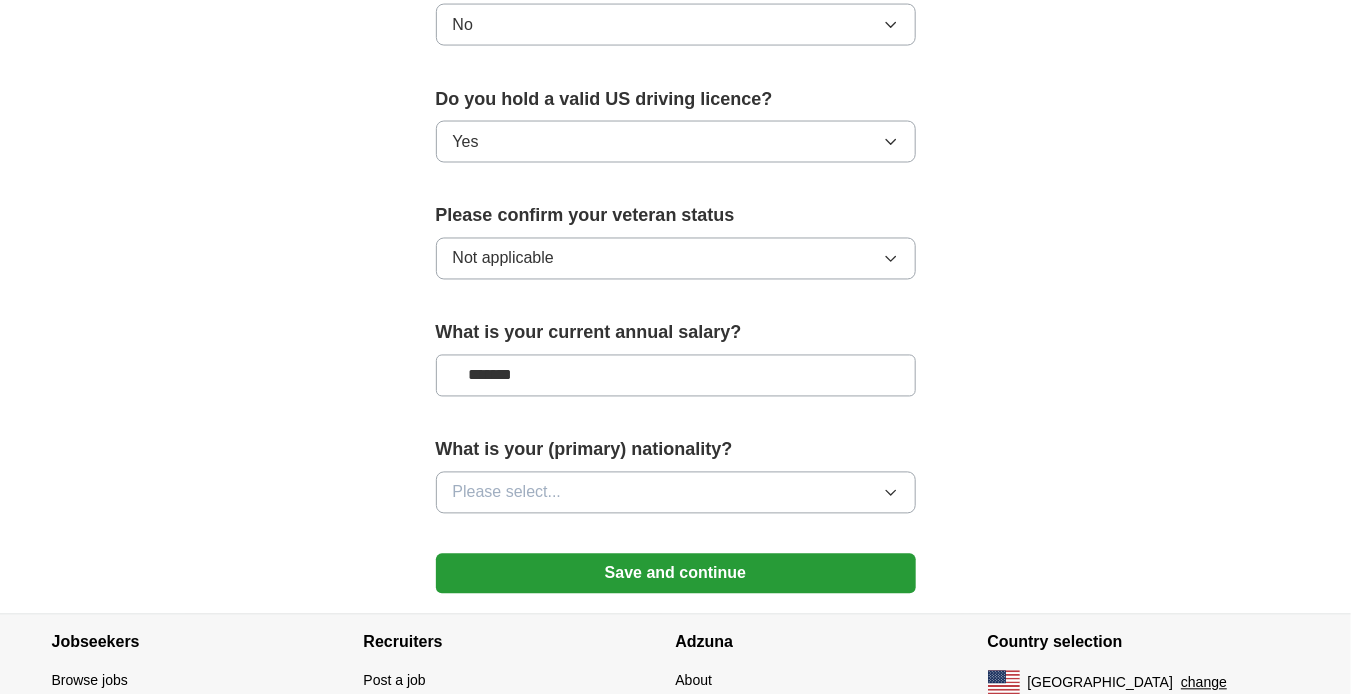 type on "*******" 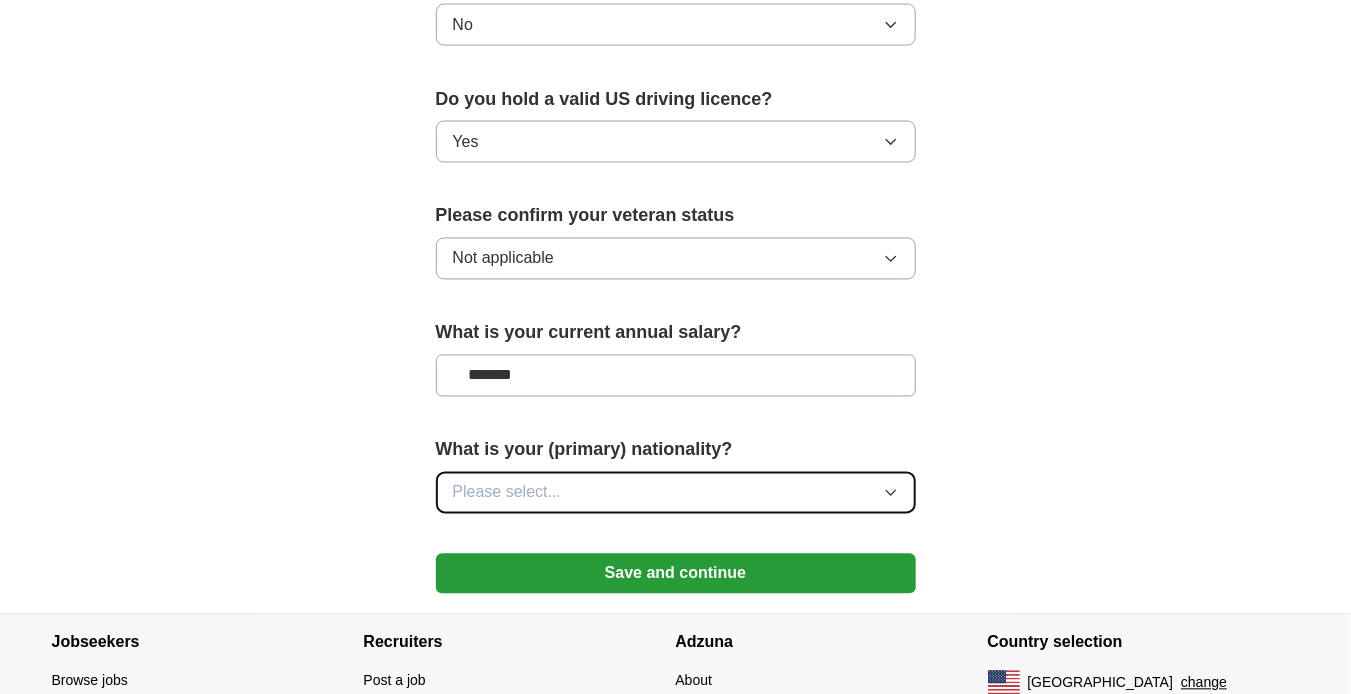 click on "Please select..." at bounding box center [676, 493] 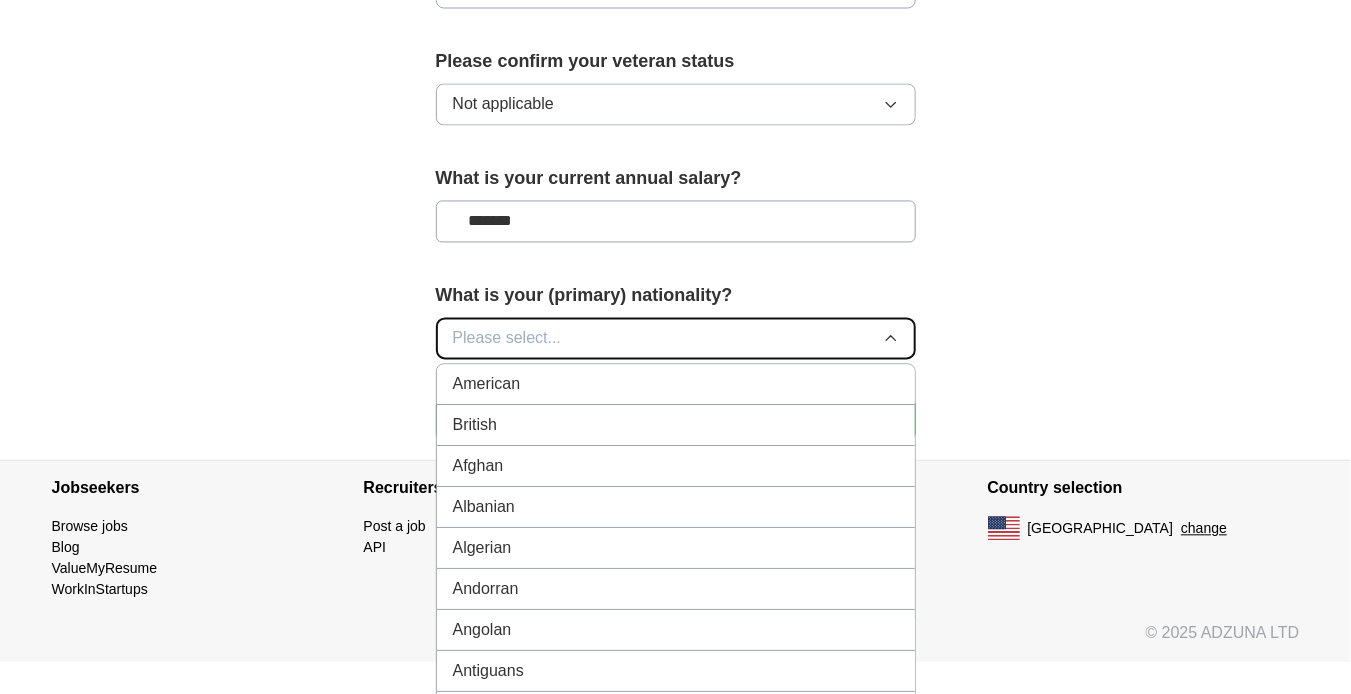 scroll, scrollTop: 1448, scrollLeft: 0, axis: vertical 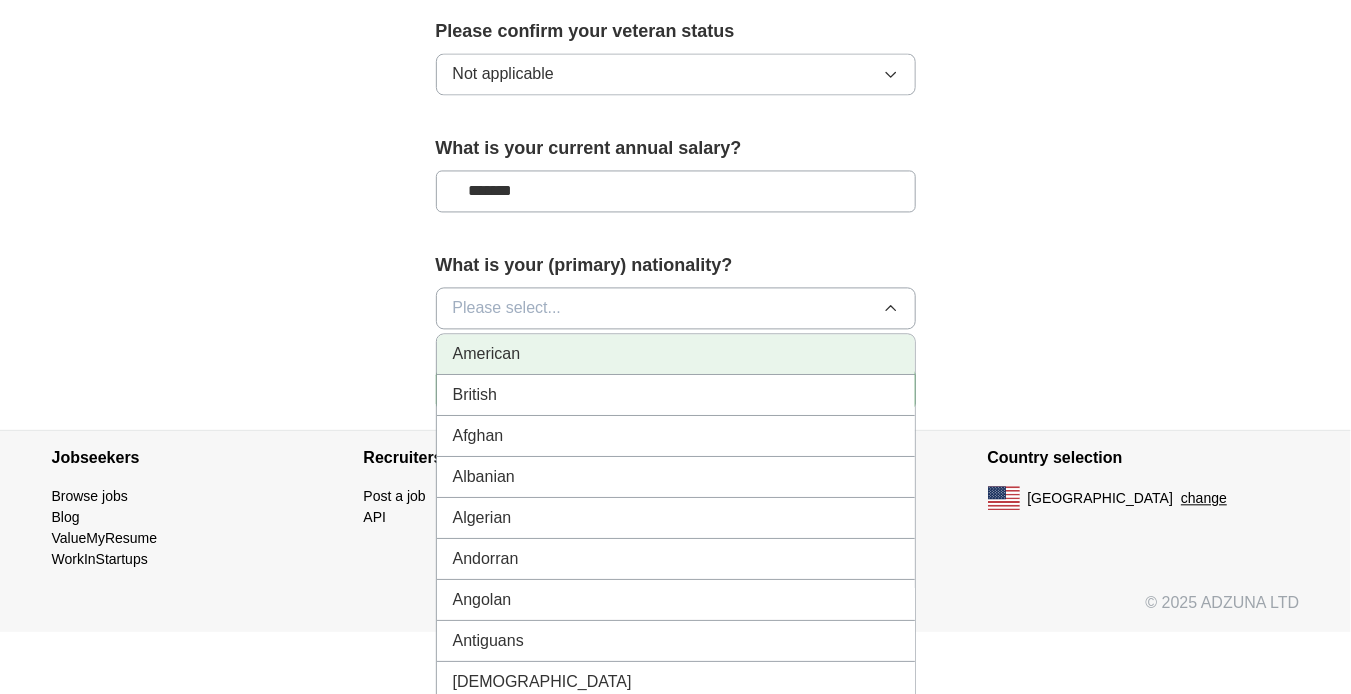 click on "American" at bounding box center (676, 355) 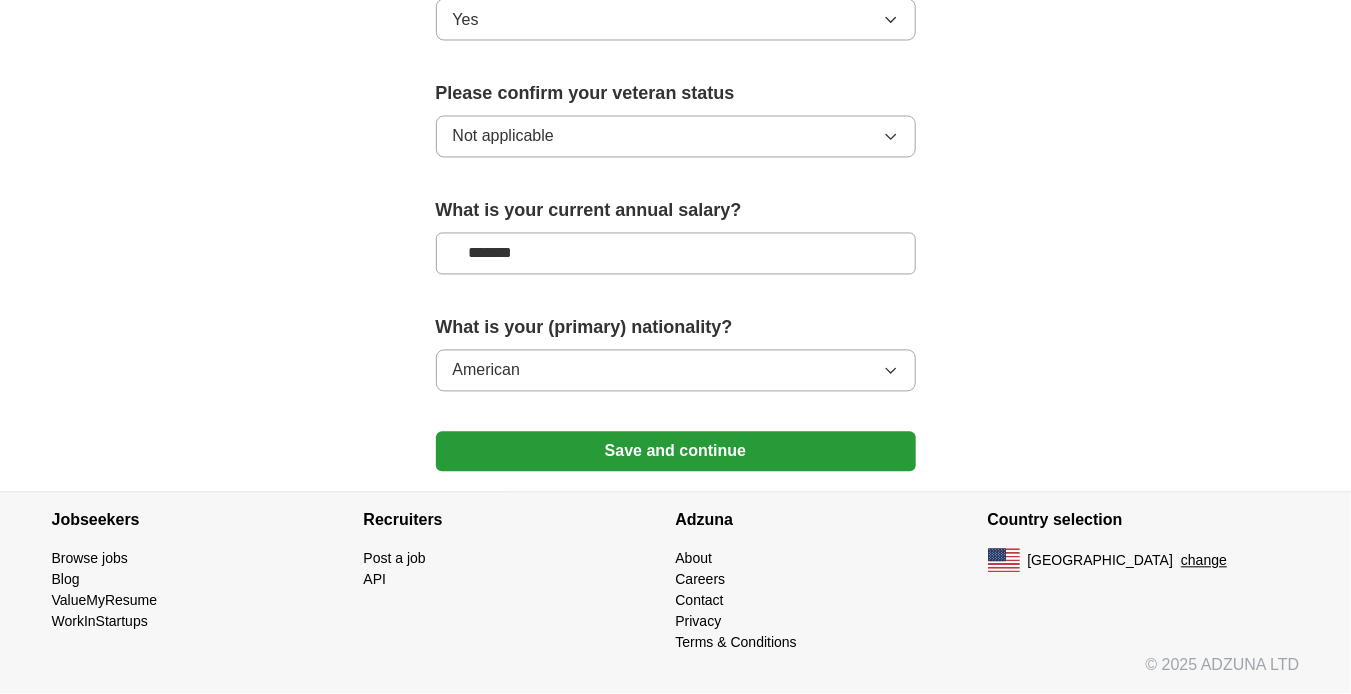 scroll, scrollTop: 1346, scrollLeft: 0, axis: vertical 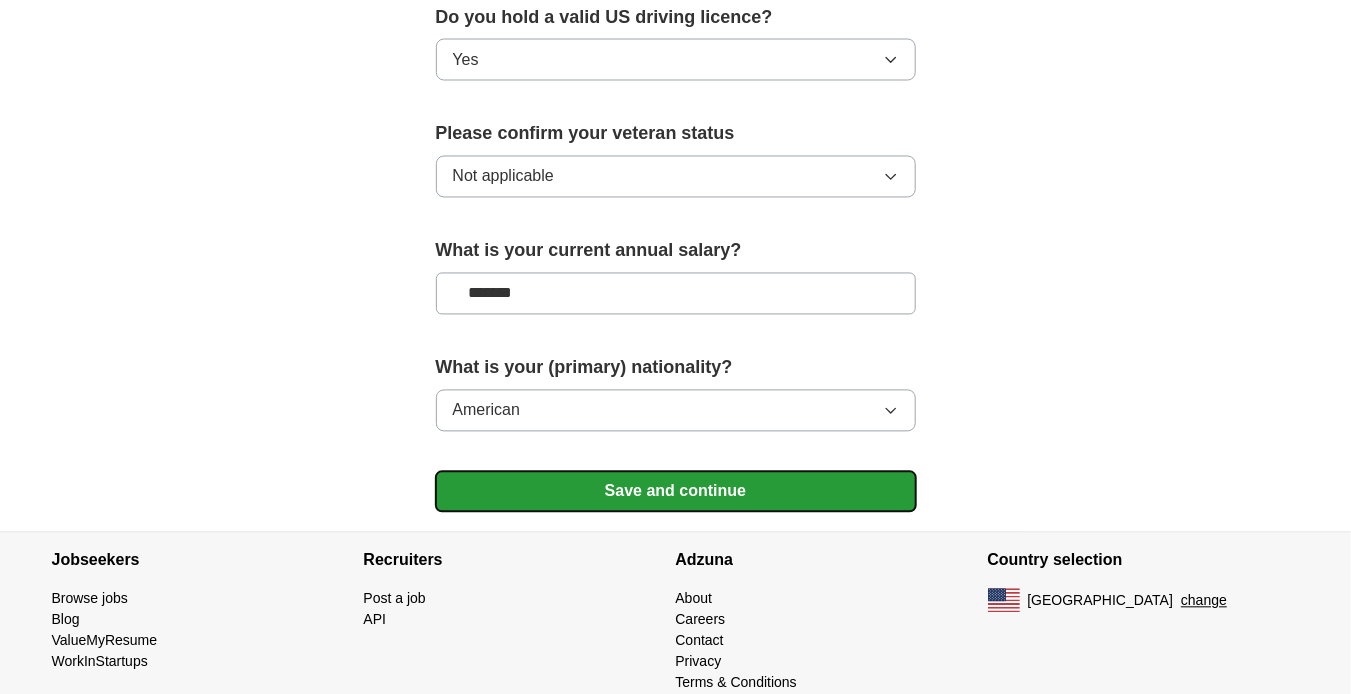 click on "Save and continue" at bounding box center (676, 492) 